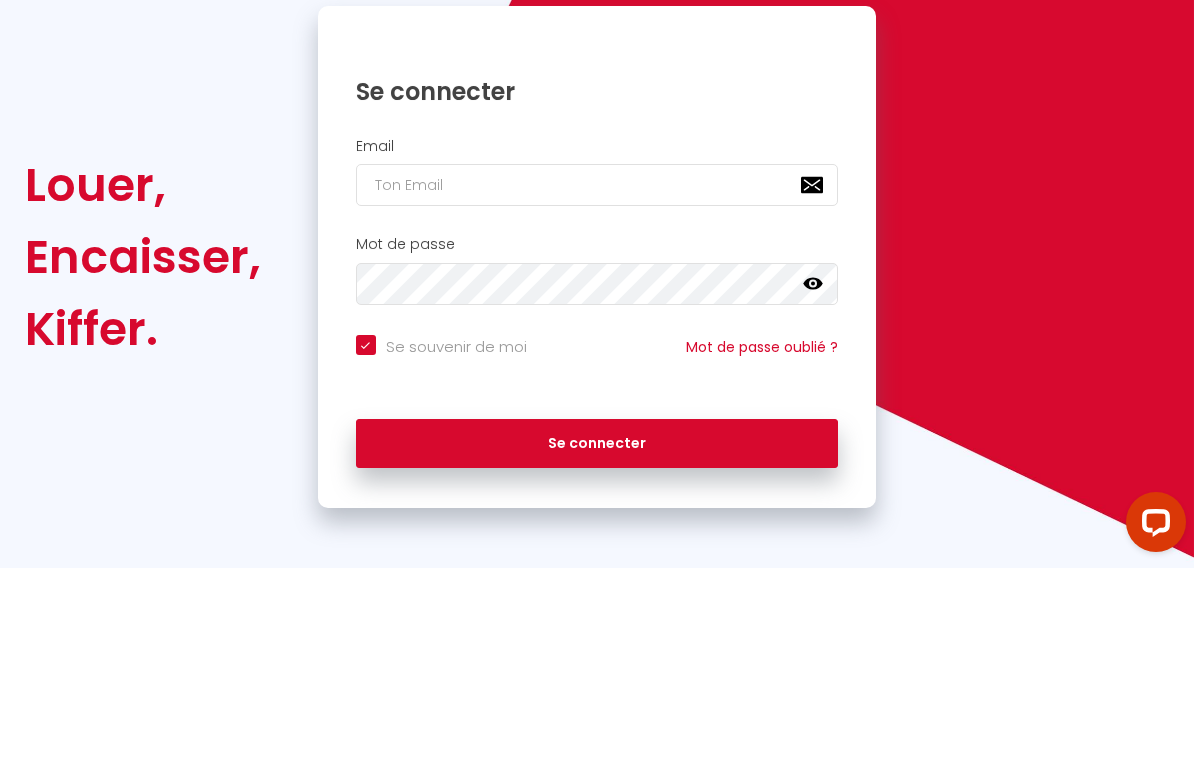scroll, scrollTop: 0, scrollLeft: 0, axis: both 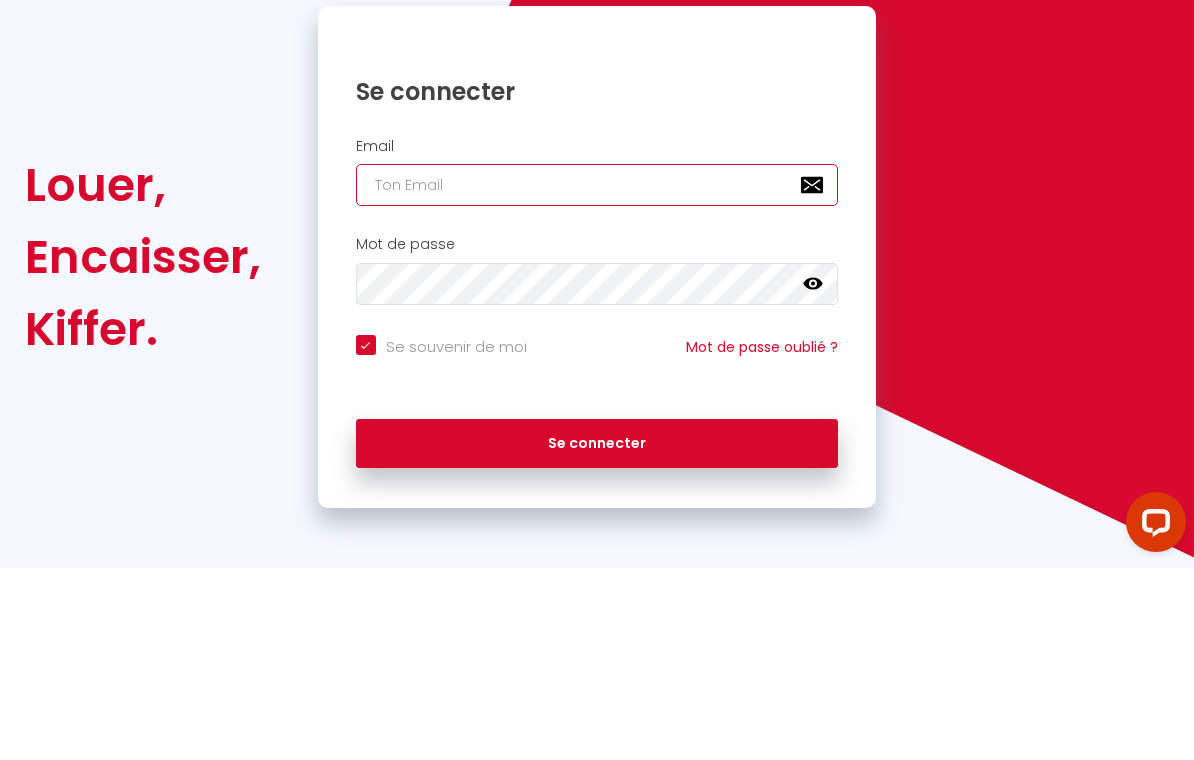 type on "[EMAIL]" 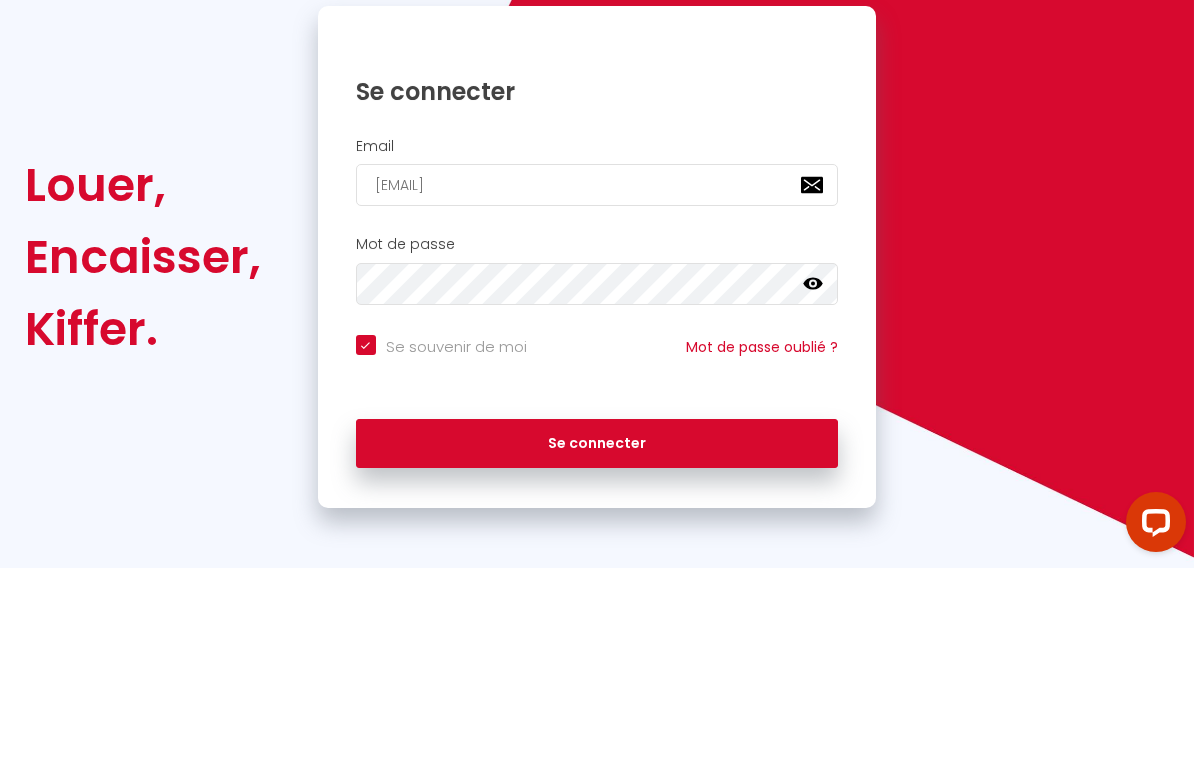 click on "Se connecter" at bounding box center [597, 636] 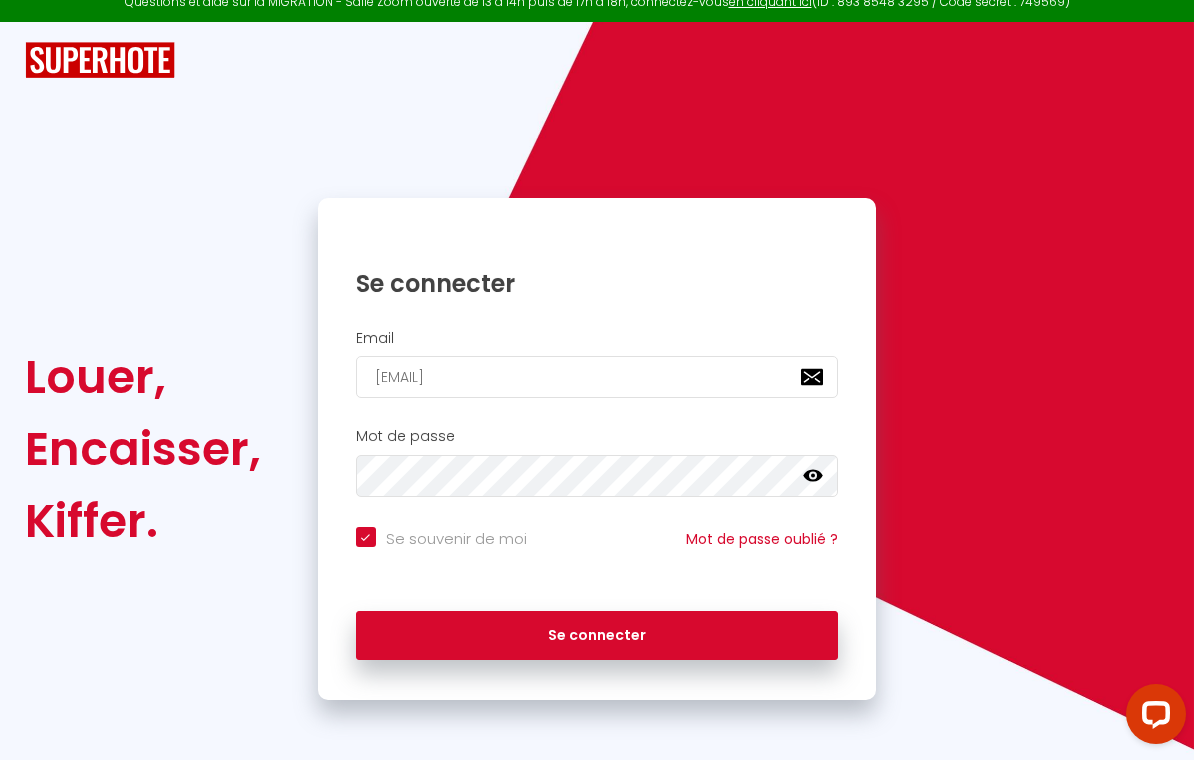 checkbox on "true" 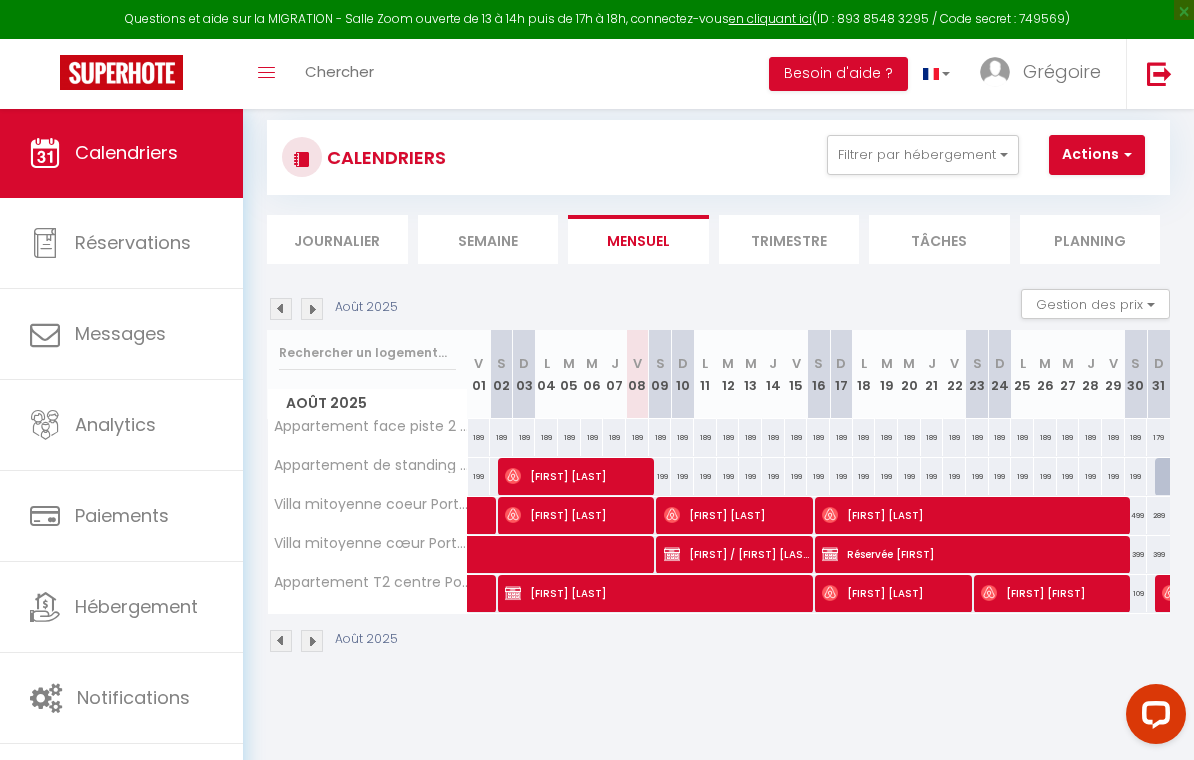click on "Août 2025" at bounding box center [335, 309] 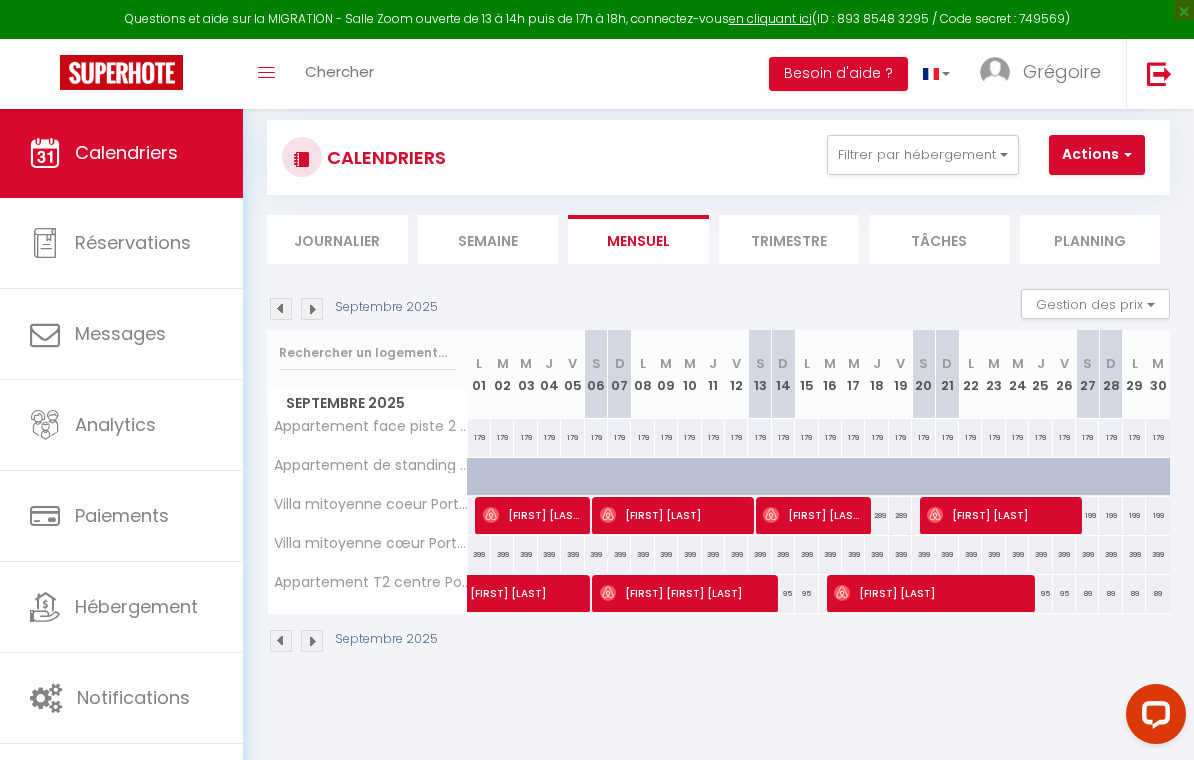 click on "Gestion des prix" at bounding box center (1095, 304) 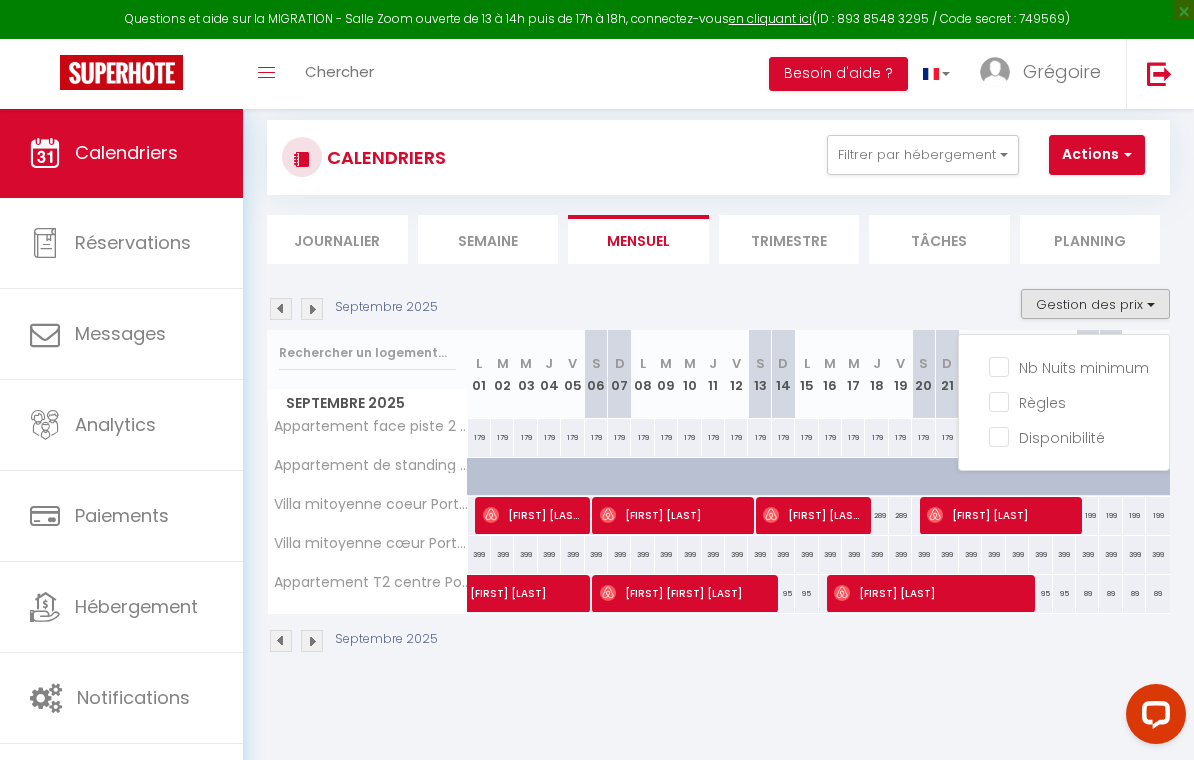click on "Règles" at bounding box center [1079, 401] 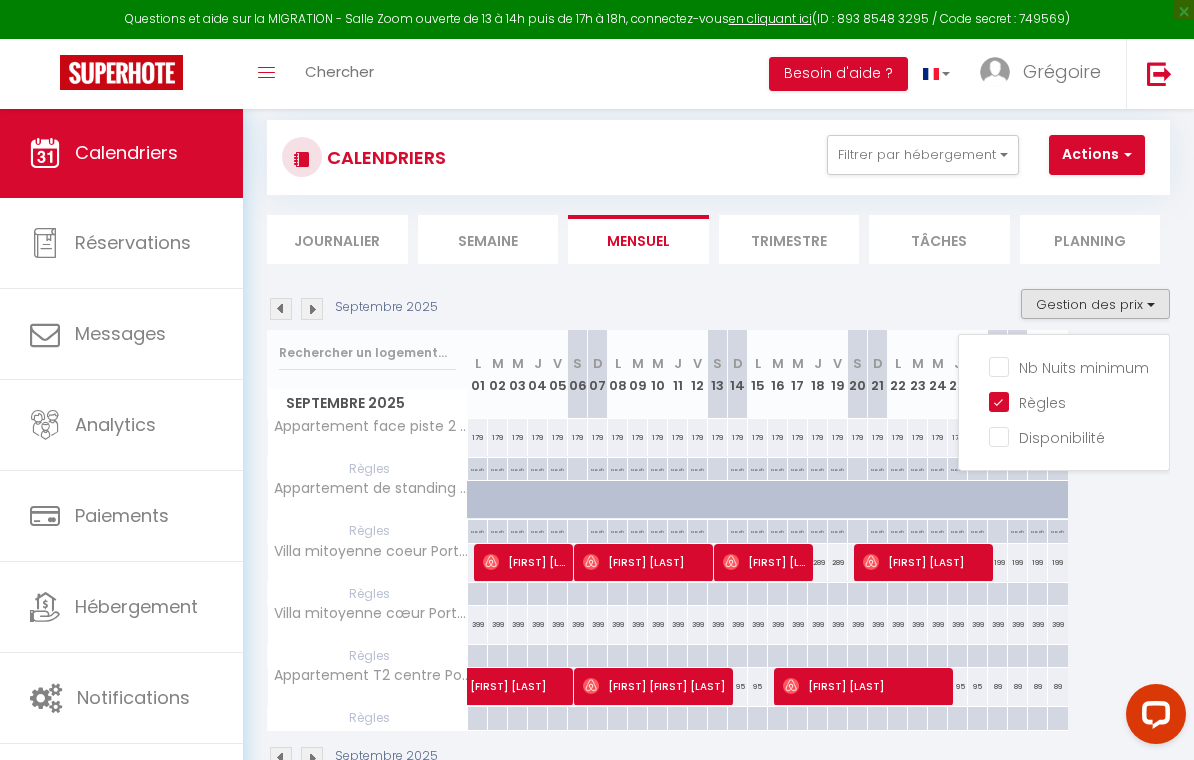 click on "Disponibilité" at bounding box center [1079, 436] 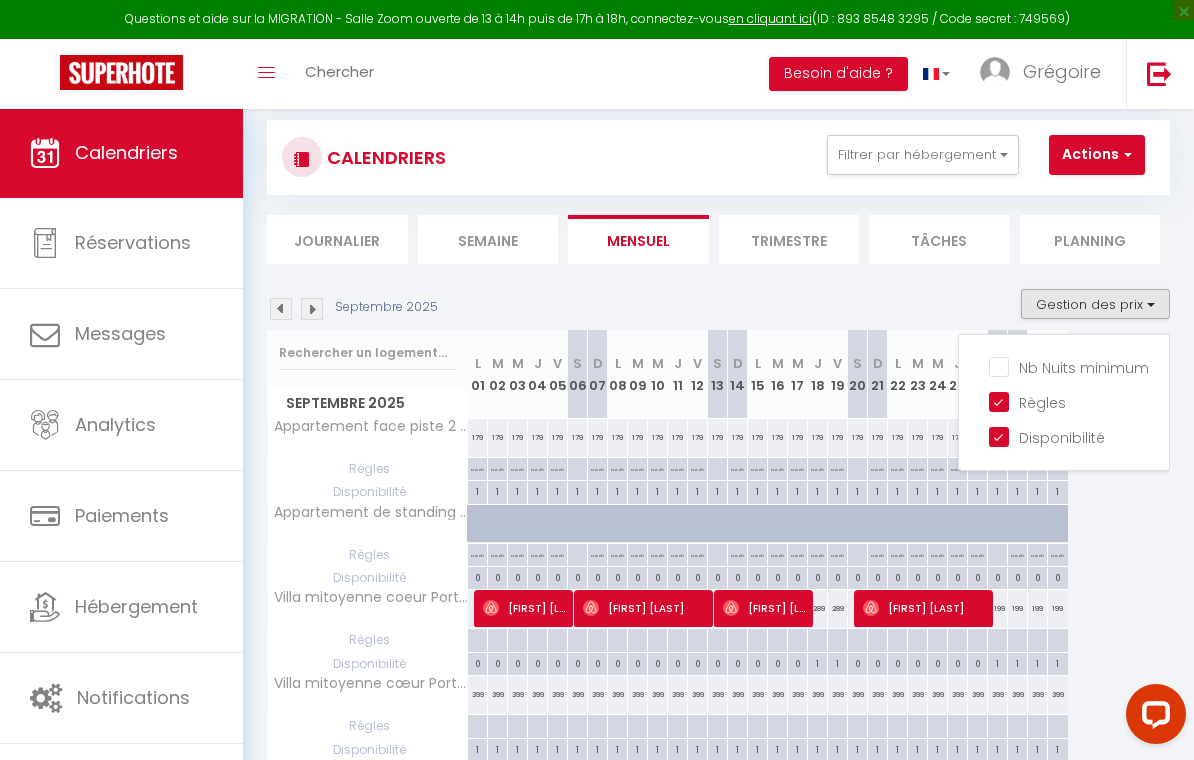 click on "Nb Nuits minimum" at bounding box center (1079, 366) 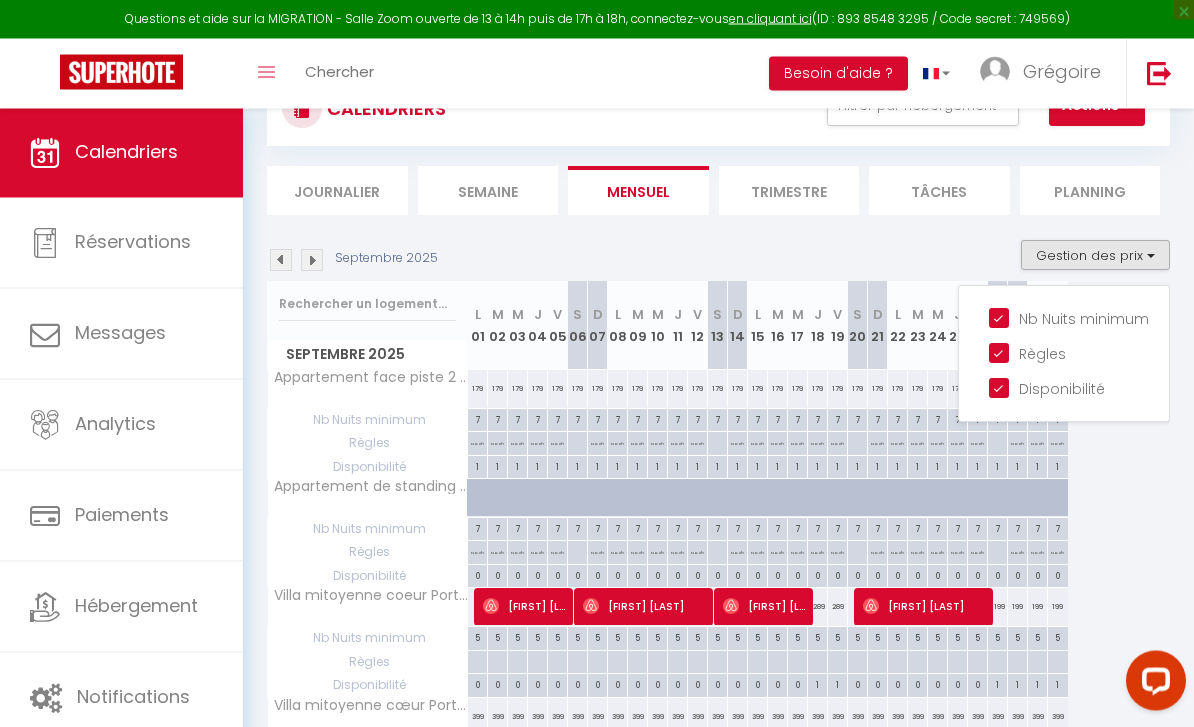 scroll, scrollTop: 80, scrollLeft: 0, axis: vertical 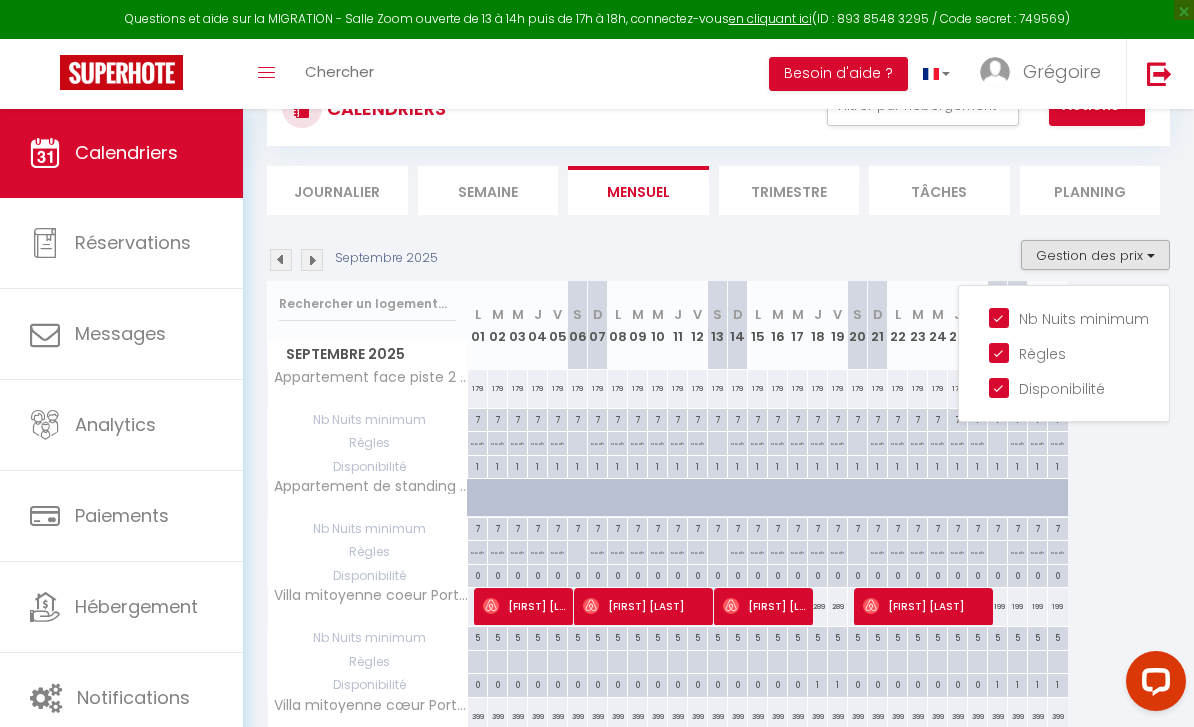 click at bounding box center (597, 363) 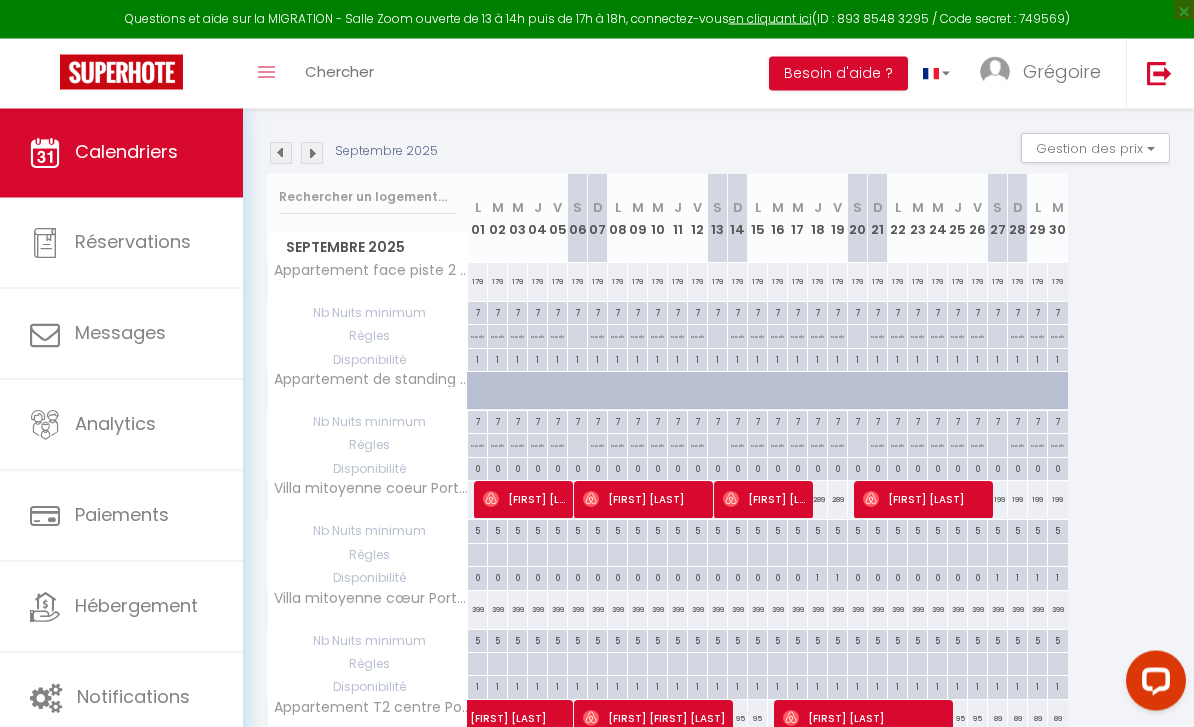 scroll, scrollTop: 177, scrollLeft: 0, axis: vertical 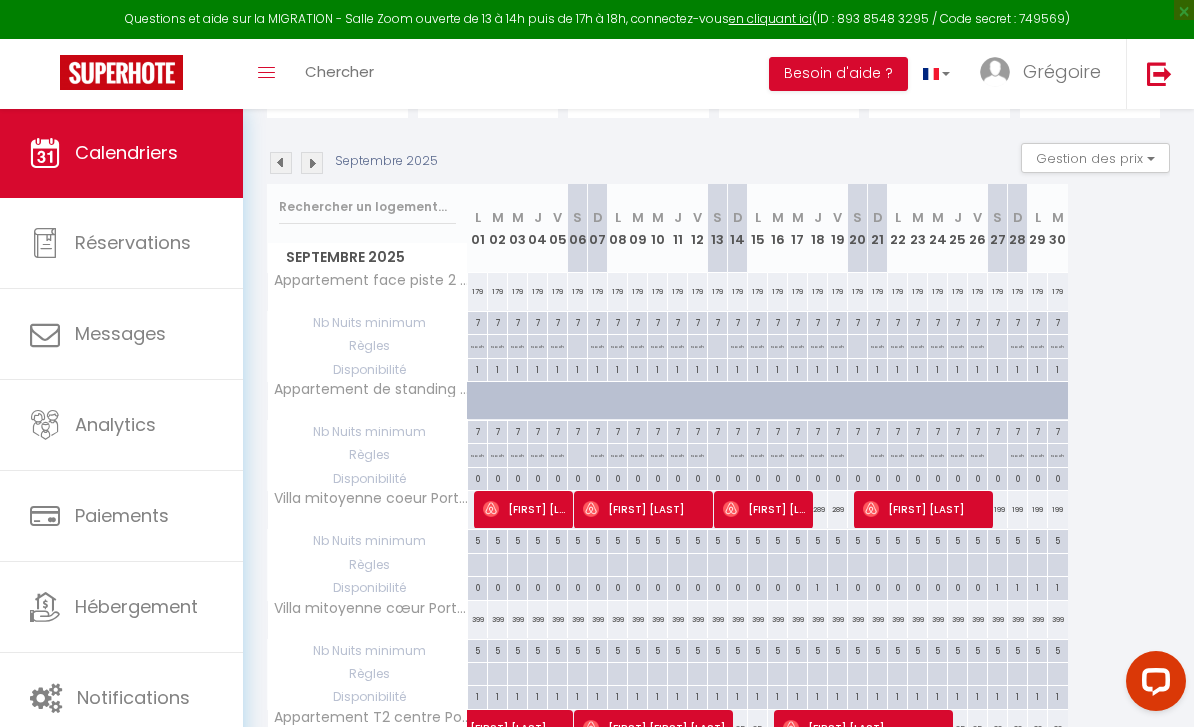 click on "Questions et aide sur la MIGRATION - Salle Zoom ouverte de 13 à 14h puis de 17h à 18h, connectez-vous  en cliquant ici  (ID : 893 8548 3295 / Code secret : 749569)" at bounding box center (597, 19) 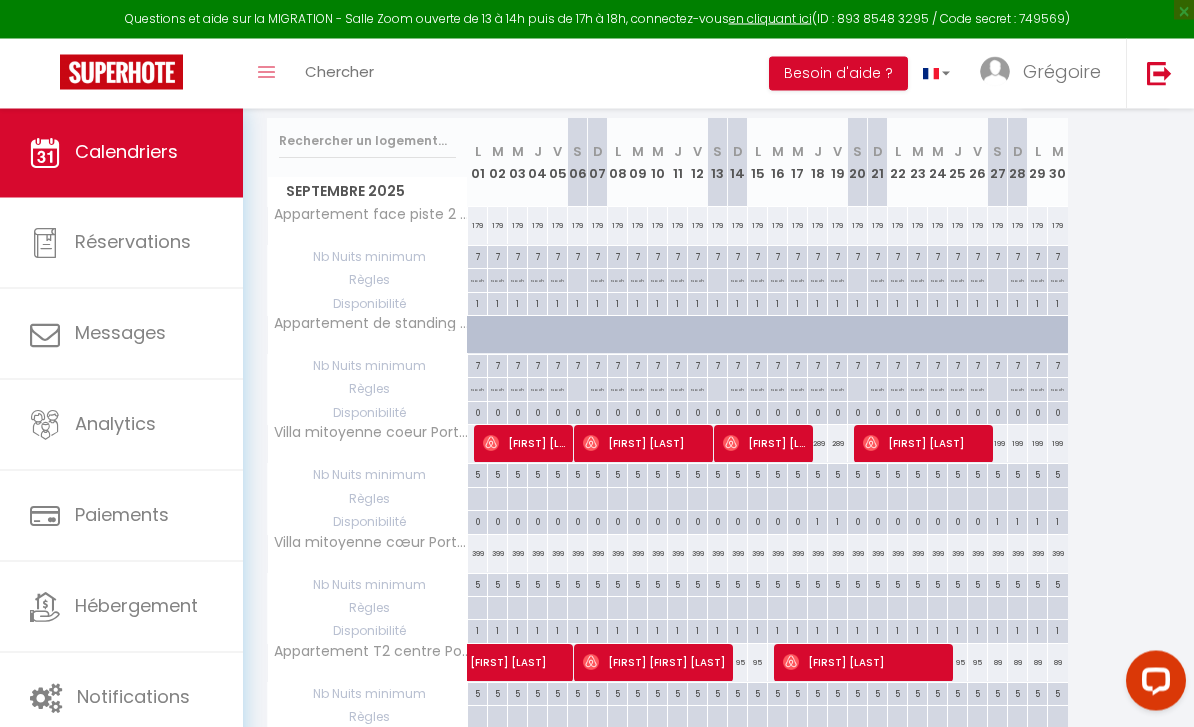 scroll, scrollTop: 236, scrollLeft: 0, axis: vertical 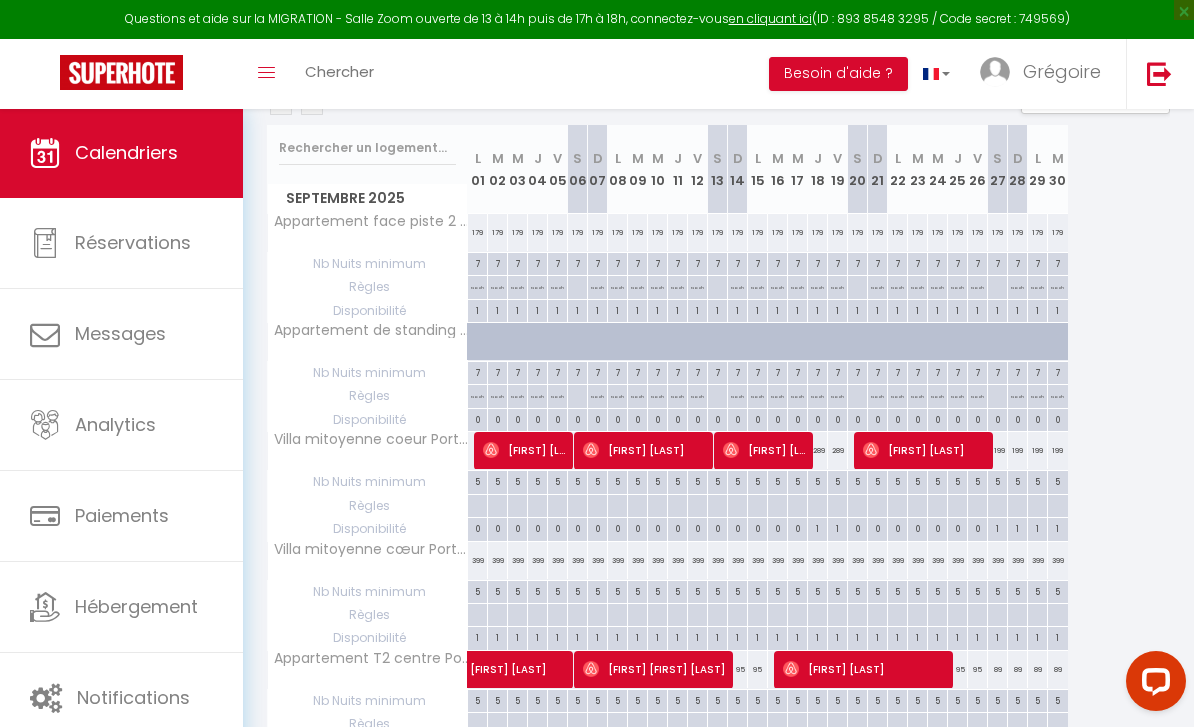 click on "Hébergement" at bounding box center [136, 606] 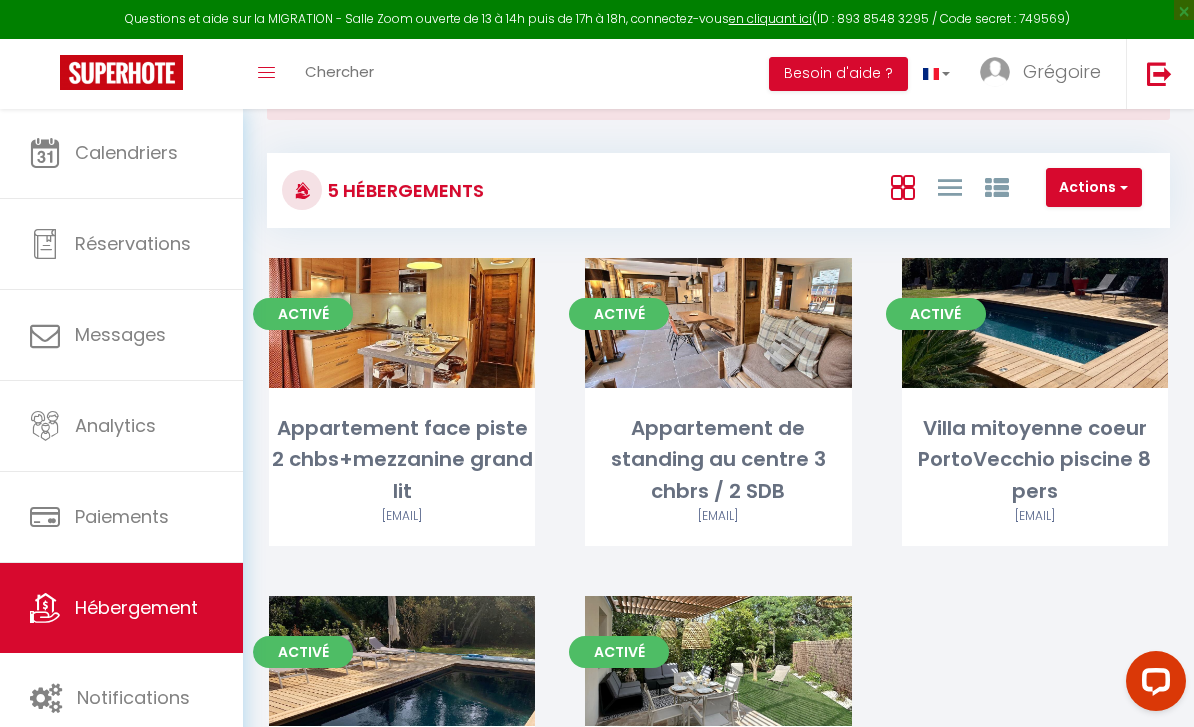 scroll, scrollTop: 0, scrollLeft: 0, axis: both 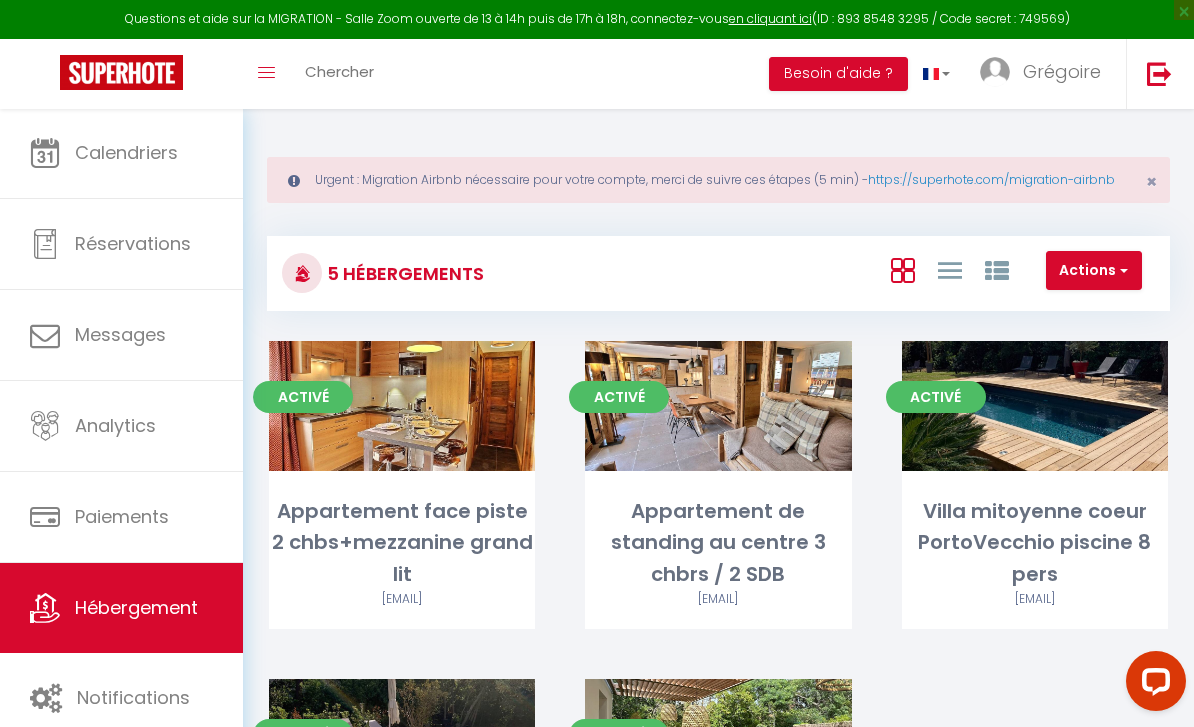 click on "Actions" at bounding box center (1094, 271) 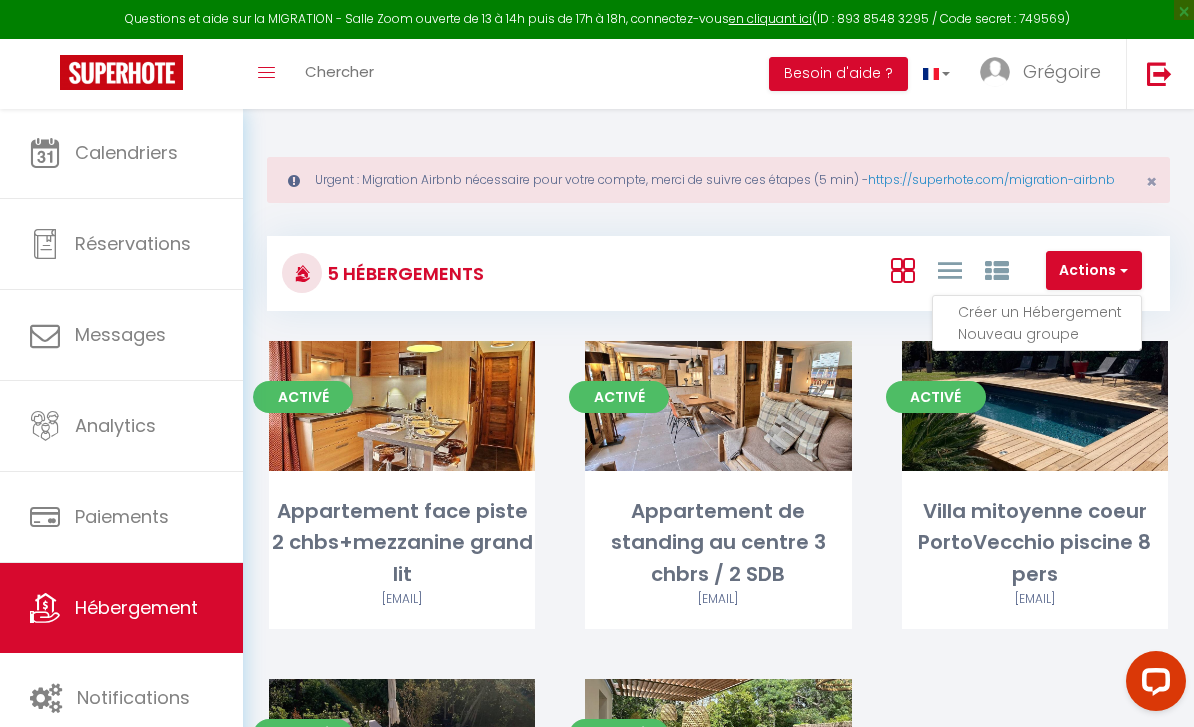 click at bounding box center (597, 363) 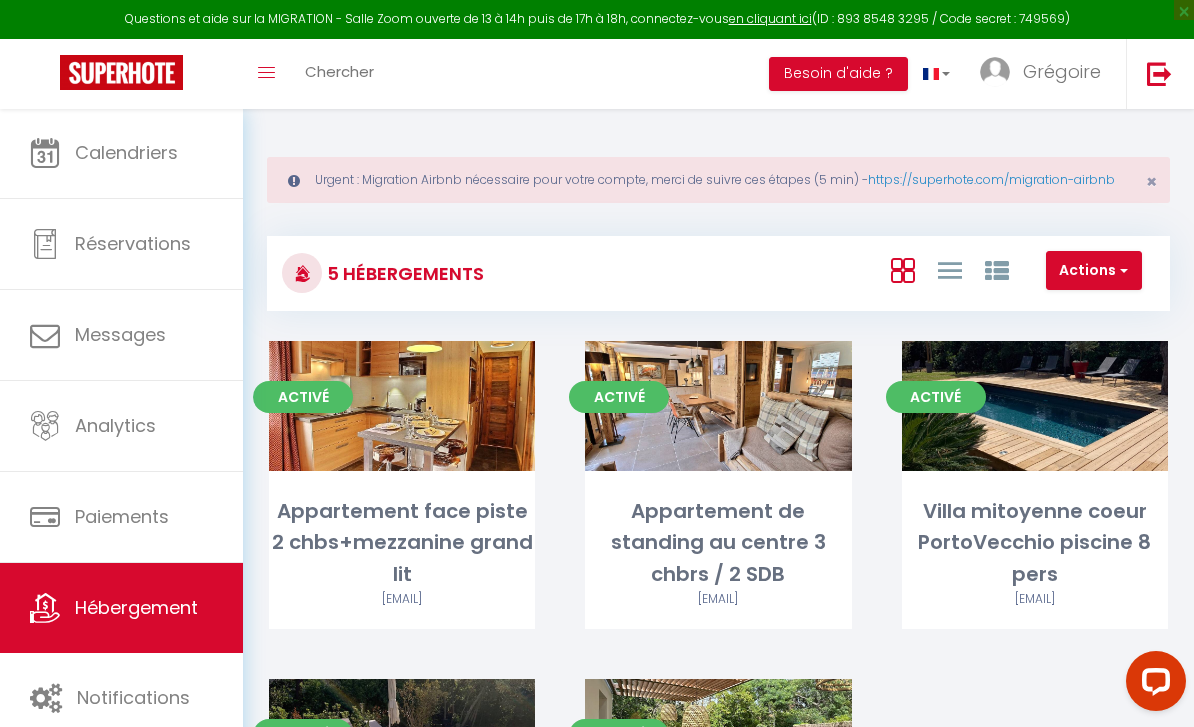 click on "Urgent : Migration Airbnb nécessaire pour votre compte, merci de suivre ces étapes (5 min) -  https://superhote.com/migration-airbnb
×
5 Hébergements
Actions
Créer un Hébergement
Nouveau groupe
Initialiser les appartements
Nouveau groupe
×   Nom de groupe     Hébergement     Appartement face piste 2 chbs+mezzanine grand lit   Appartement de standing au centre 3 chbrs / 2 SDB   Villa mitoyenne coeur PortoVecchio piscine 8 pers   Villa mitoyenne cœur PortoVecchio piscine /4 chbs   Appartement T2 centre Porto-Vecchio Clim & Jardin
Annuler
Enregistrer
Activé         [EMAIL] Activé" at bounding box center (718, 574) 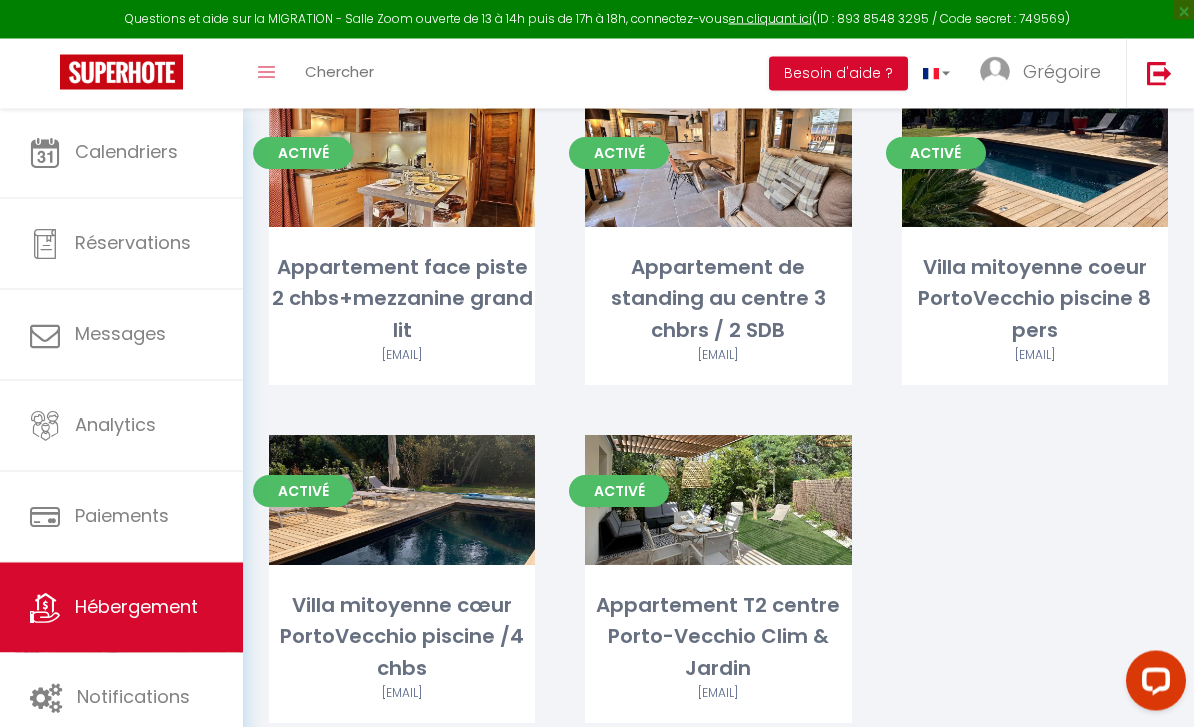 scroll, scrollTop: 245, scrollLeft: 0, axis: vertical 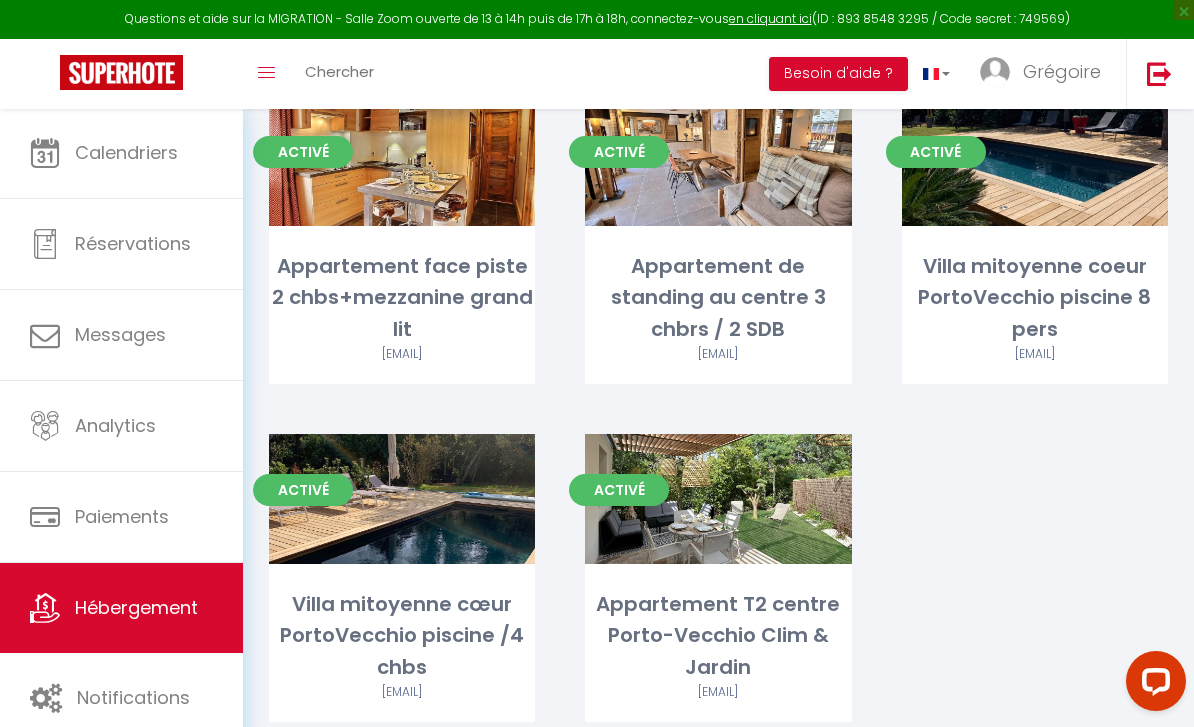 click on "Editer" at bounding box center (402, 499) 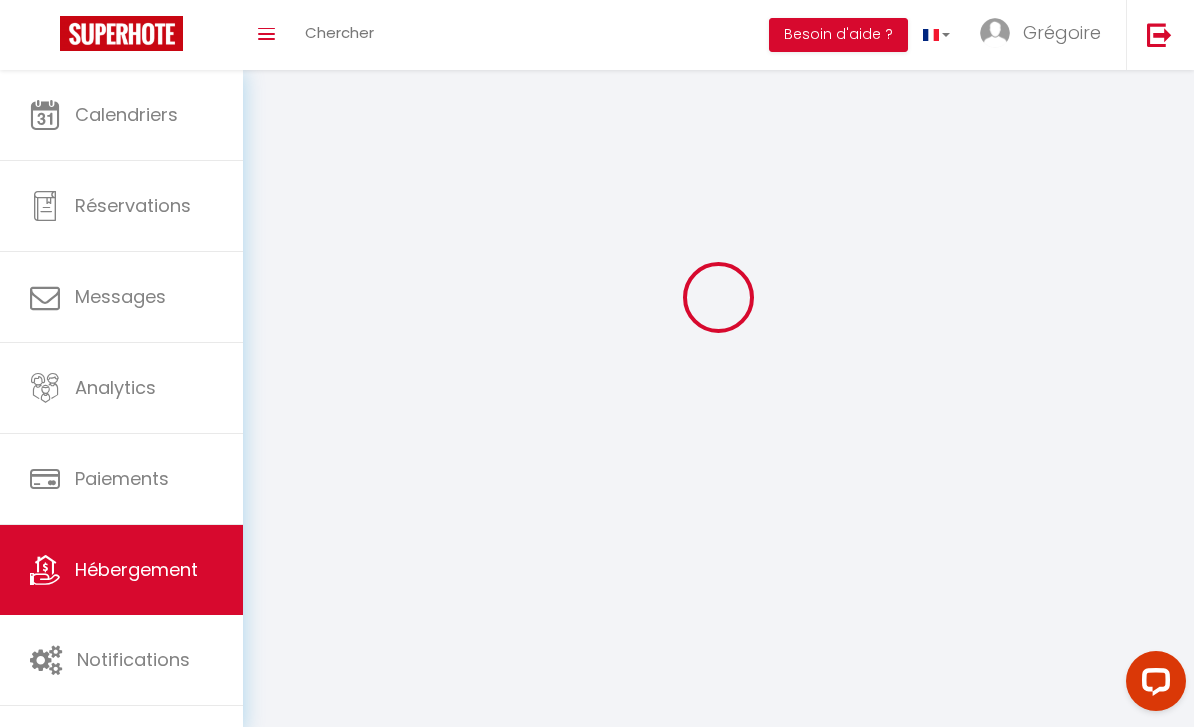 scroll, scrollTop: 0, scrollLeft: 0, axis: both 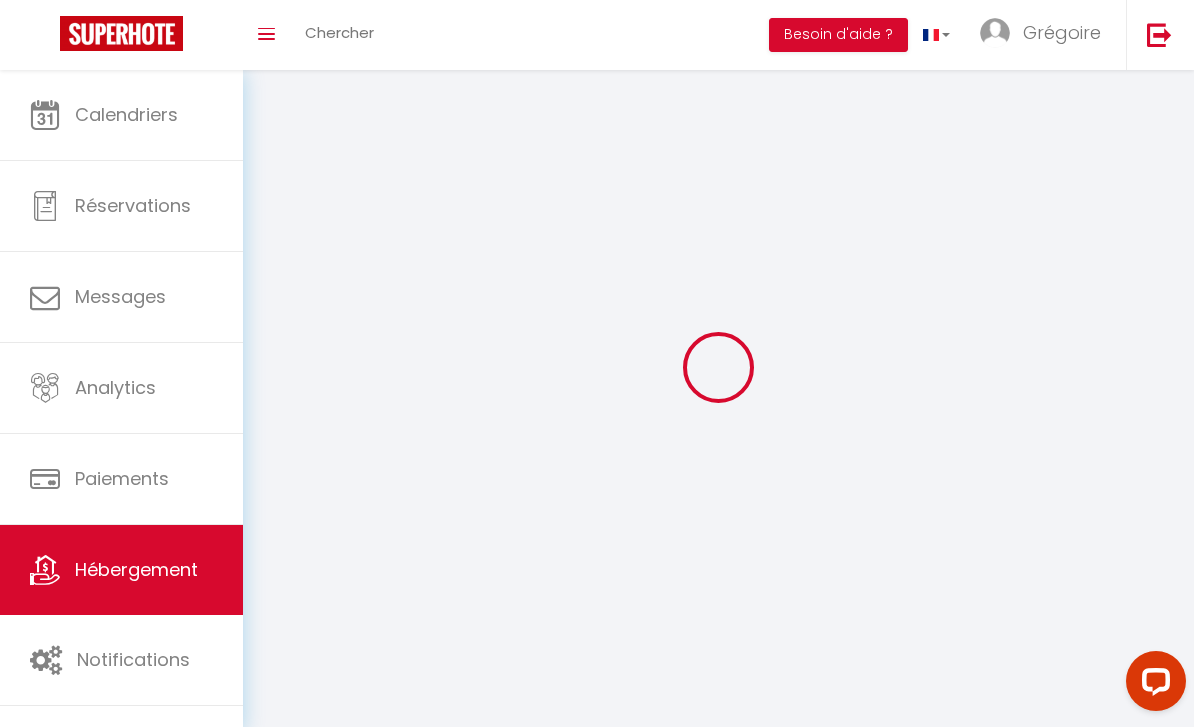 select on "1" 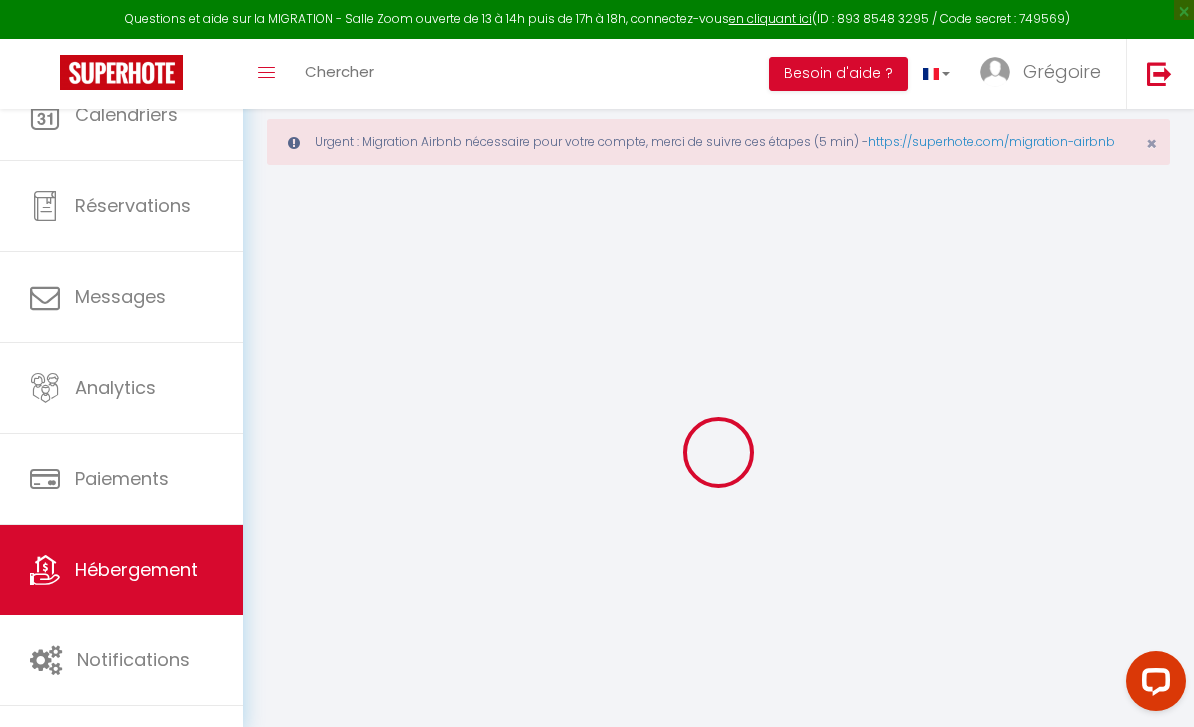 select 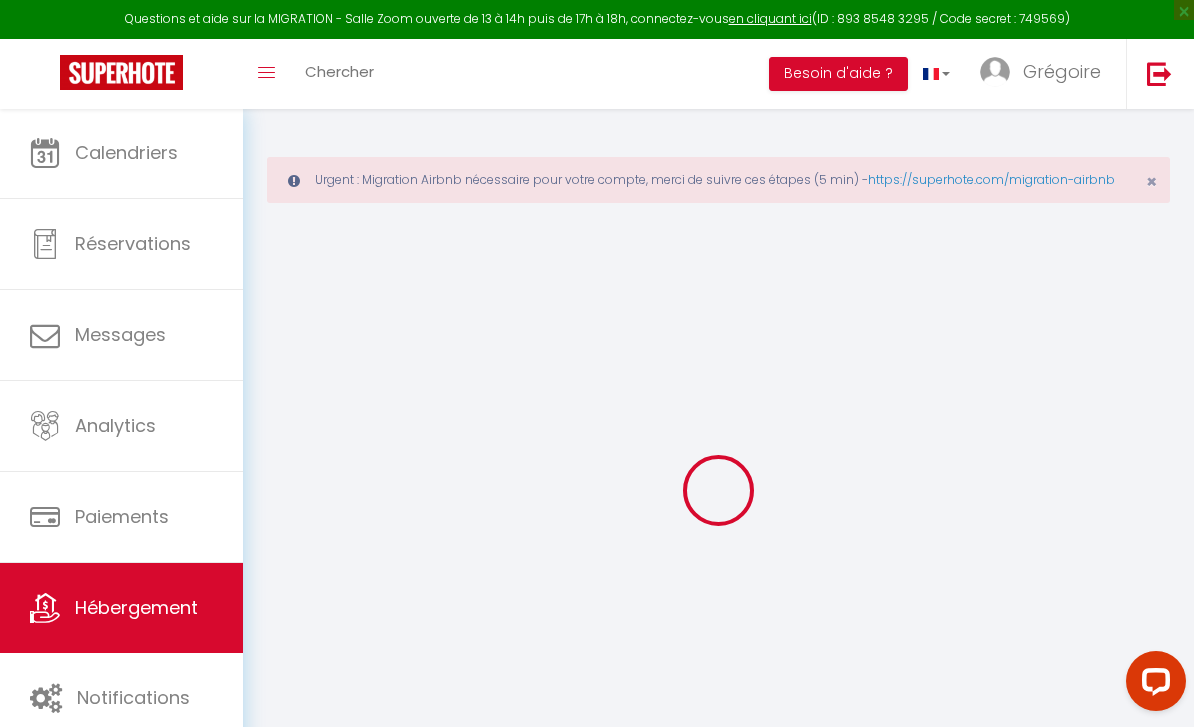 select 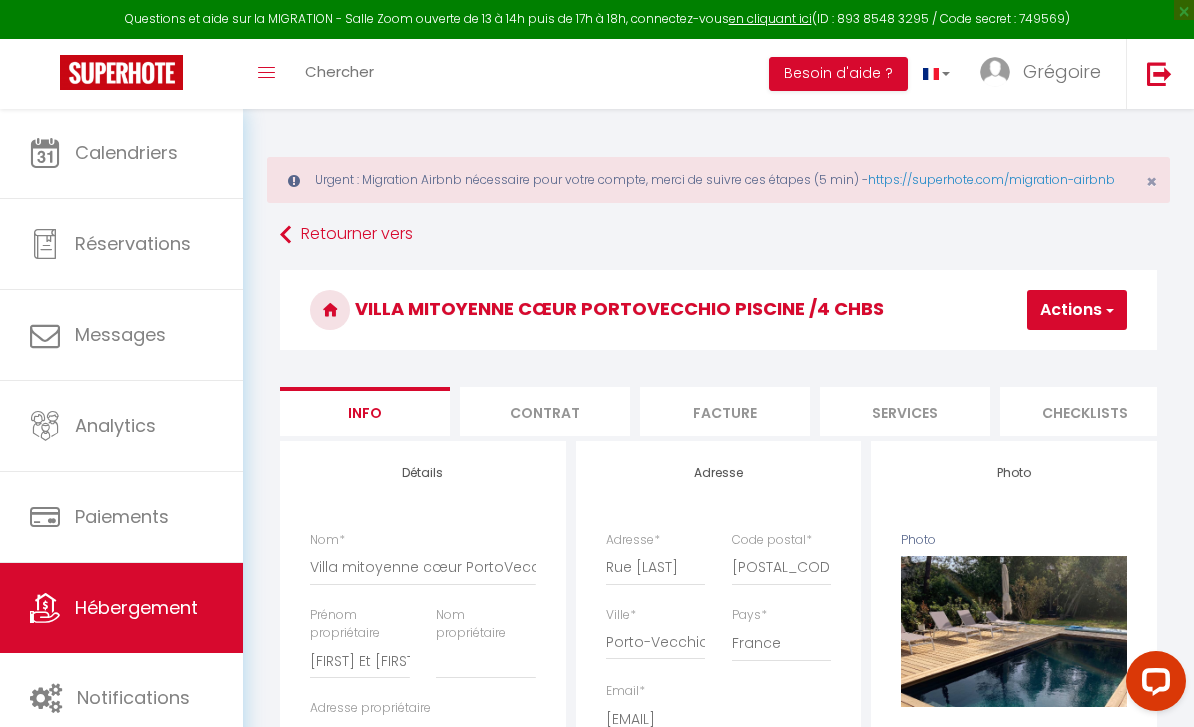 select 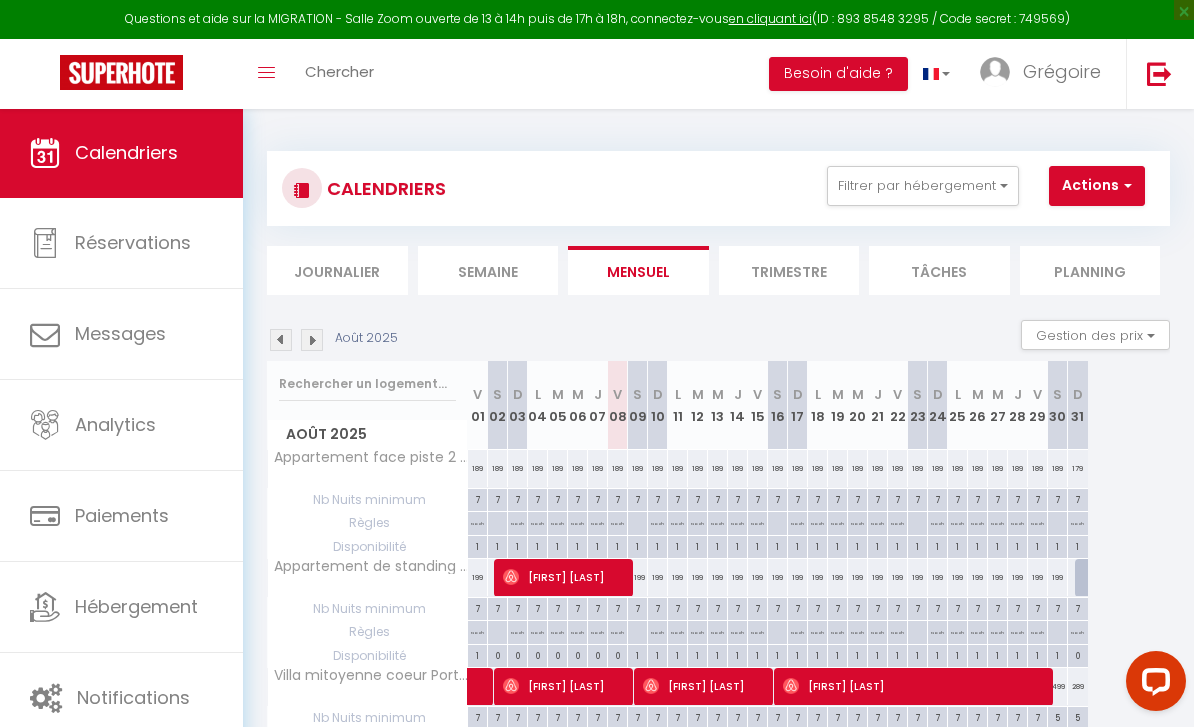 scroll, scrollTop: 0, scrollLeft: 0, axis: both 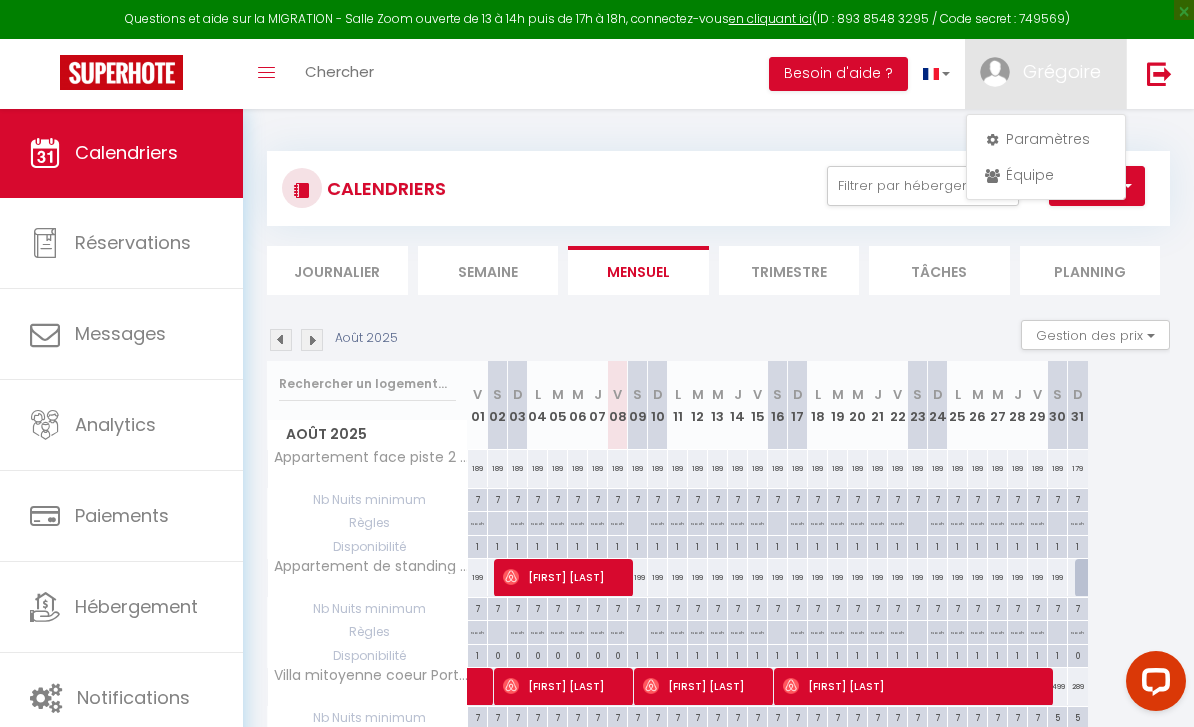 click on "Paramètres" at bounding box center (1046, 139) 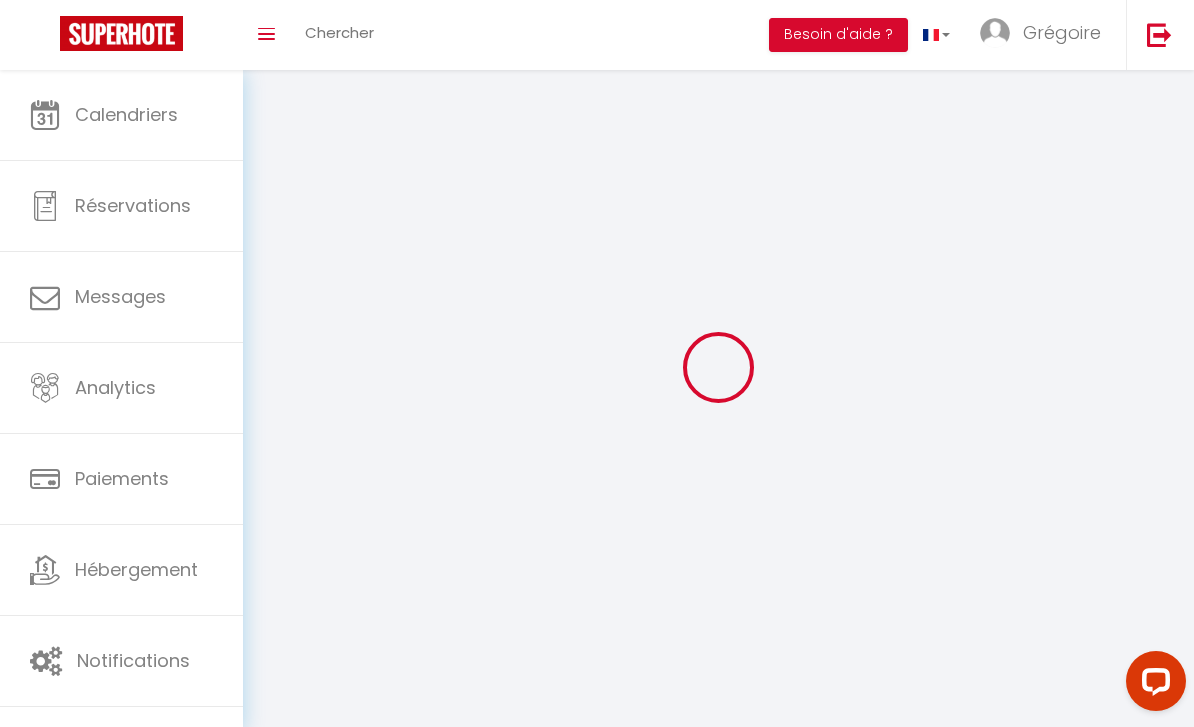 type on "Grégoire" 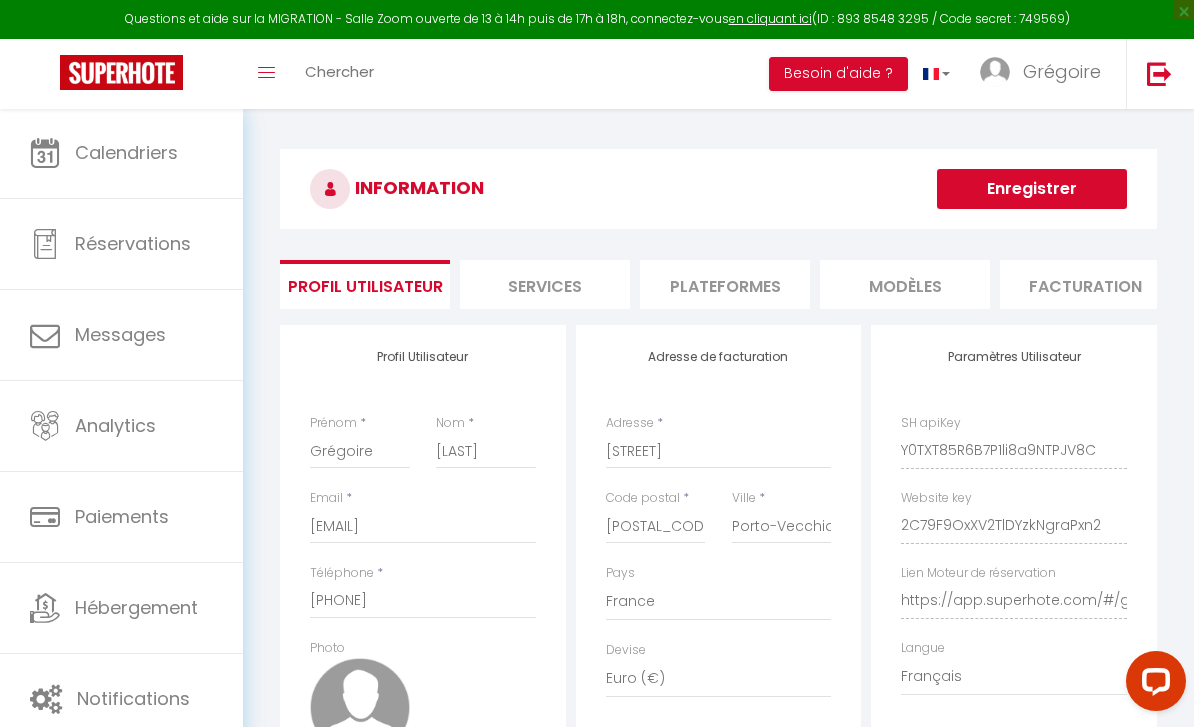 click on "Plateformes" at bounding box center (725, 284) 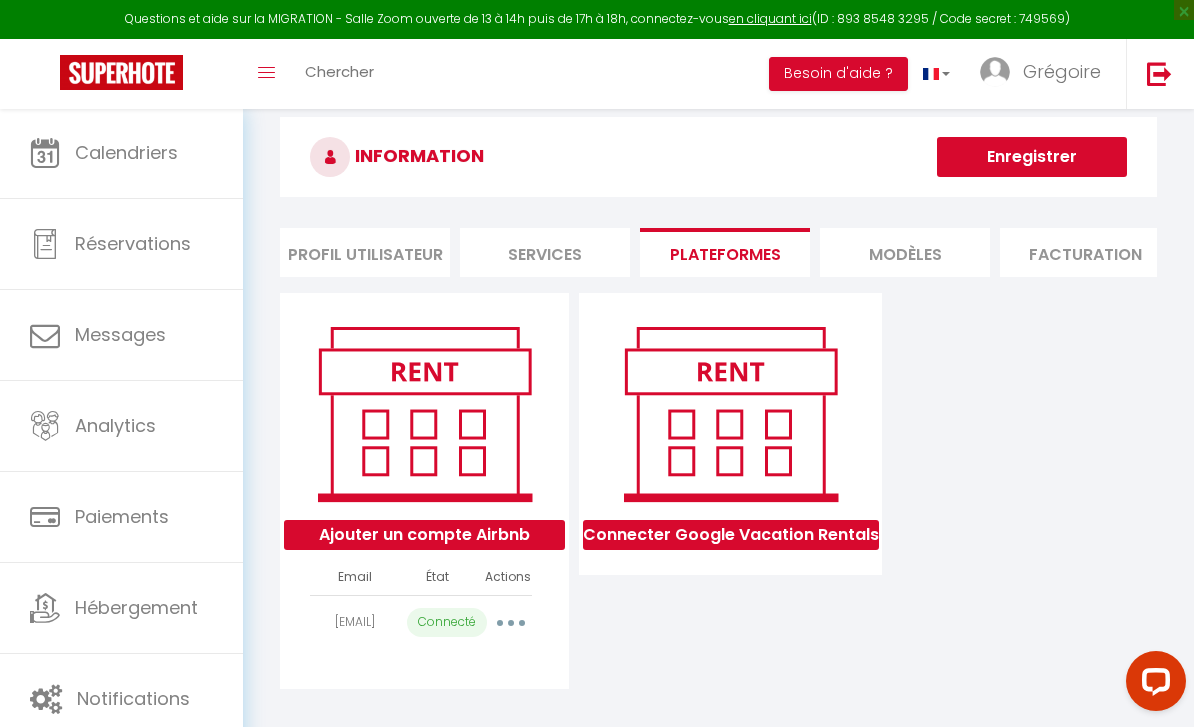 scroll, scrollTop: 0, scrollLeft: 0, axis: both 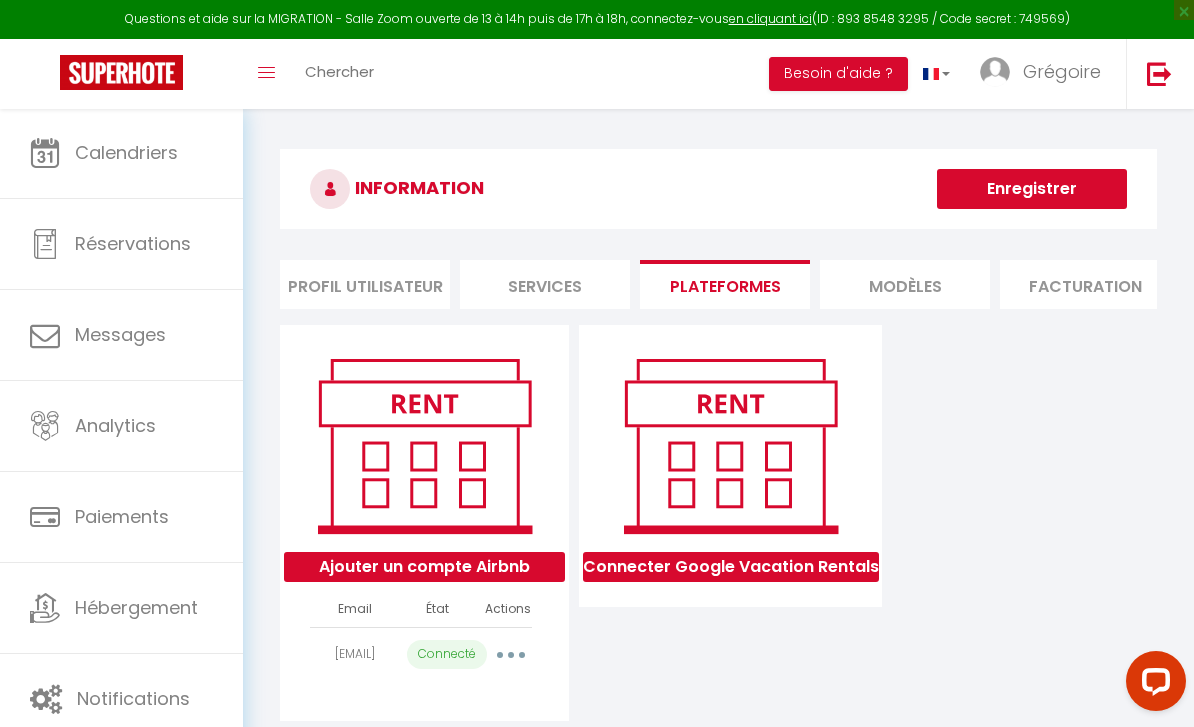 click on "Ajouter un compte Airbnb
Email   État   Actions
gregoire@lafargue.biz
Connecté
Importer les appartements   Supprimer
Reconnecter le compte
Connecter Google Vacation Rentals" at bounding box center (718, 523) 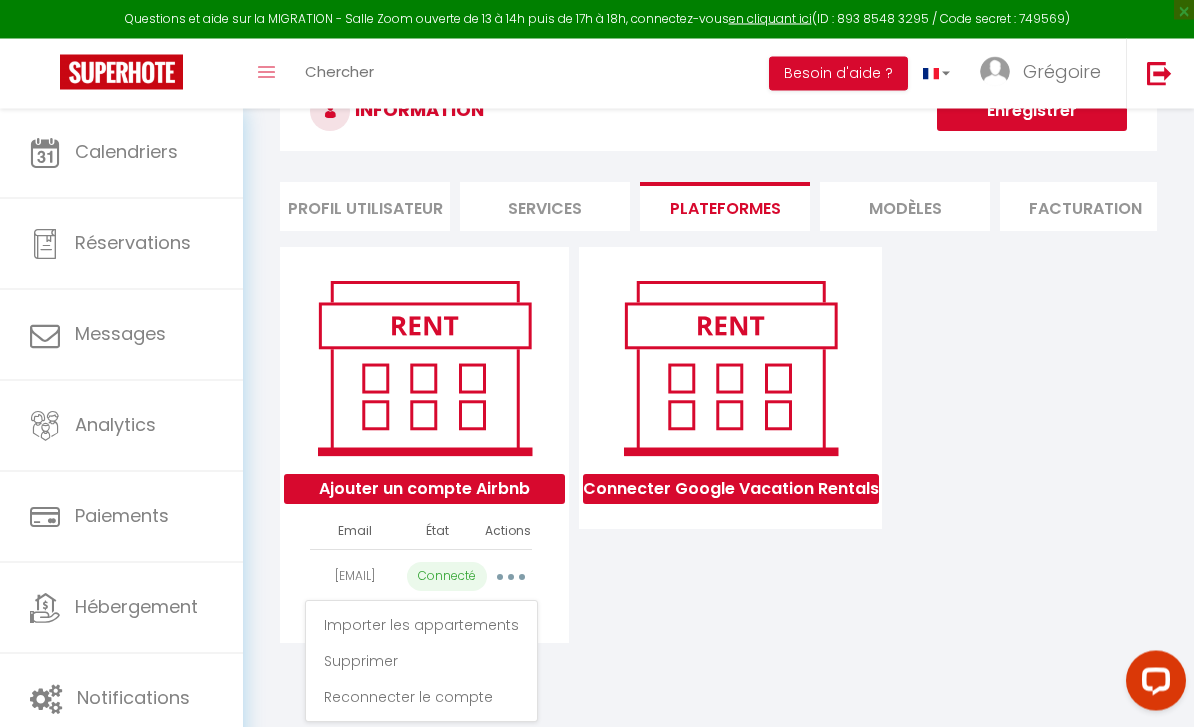 scroll, scrollTop: 108, scrollLeft: 0, axis: vertical 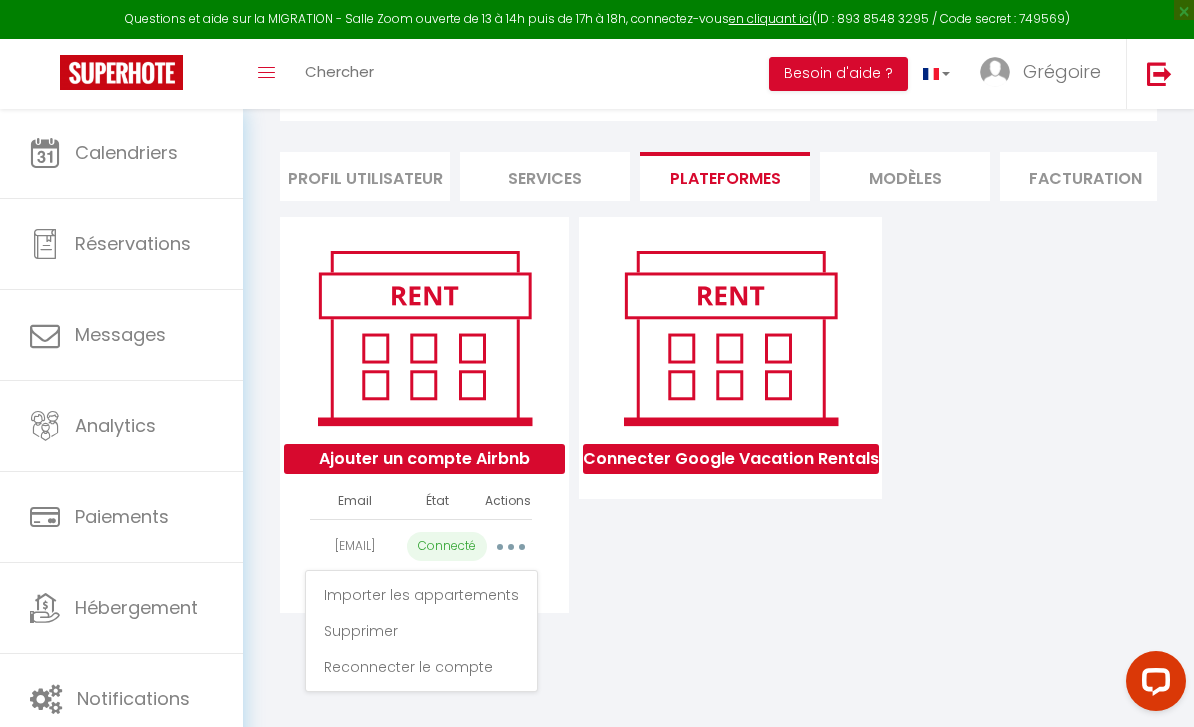 click on "Reconnecter le compte" at bounding box center [421, 667] 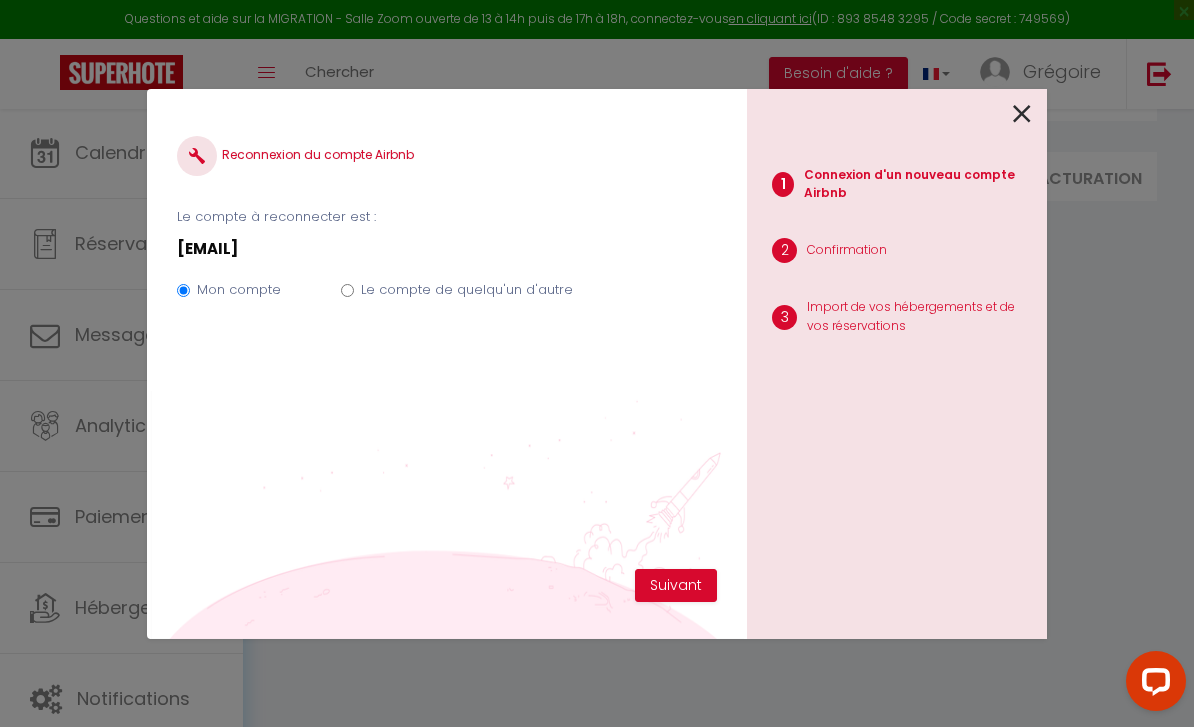 click on "Suivant" at bounding box center (676, 586) 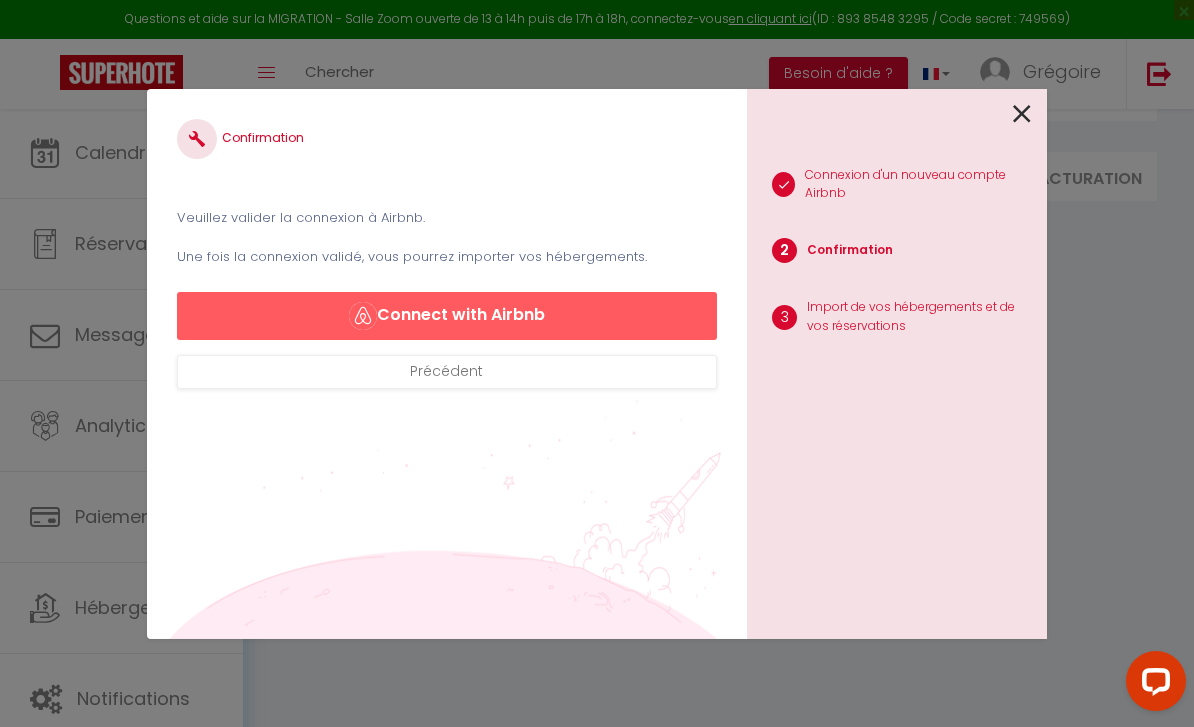 click on "Connect with Airbnb" at bounding box center (447, 316) 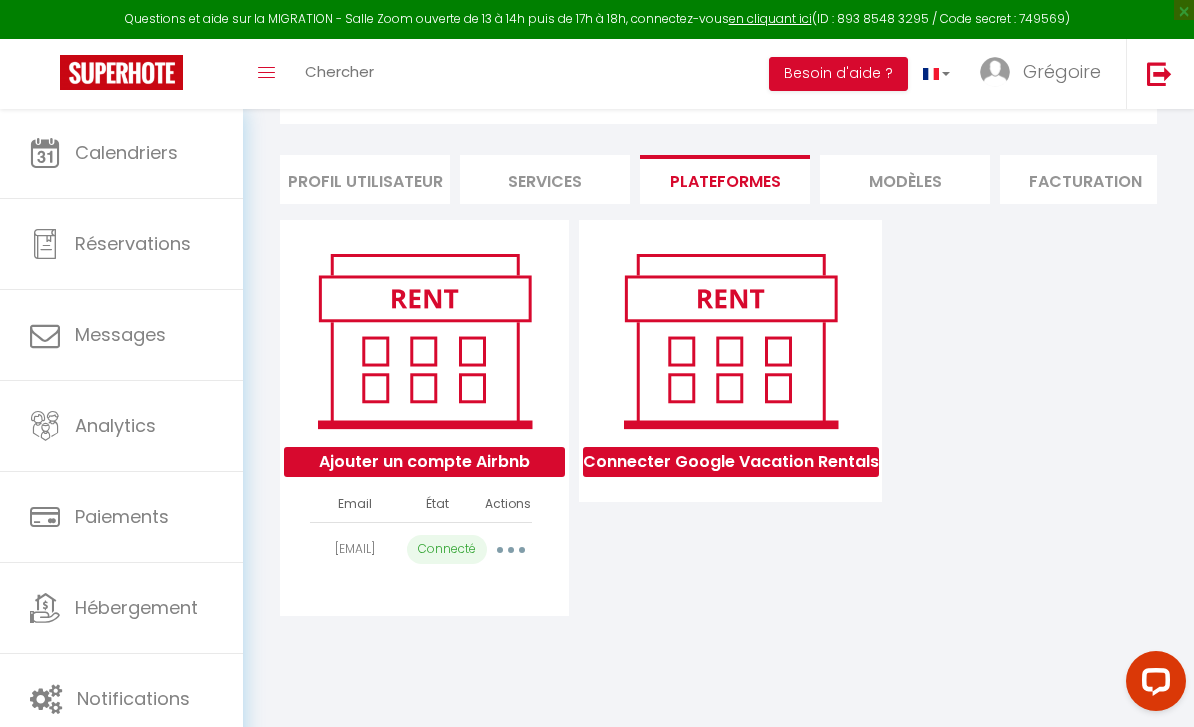 scroll, scrollTop: 103, scrollLeft: 0, axis: vertical 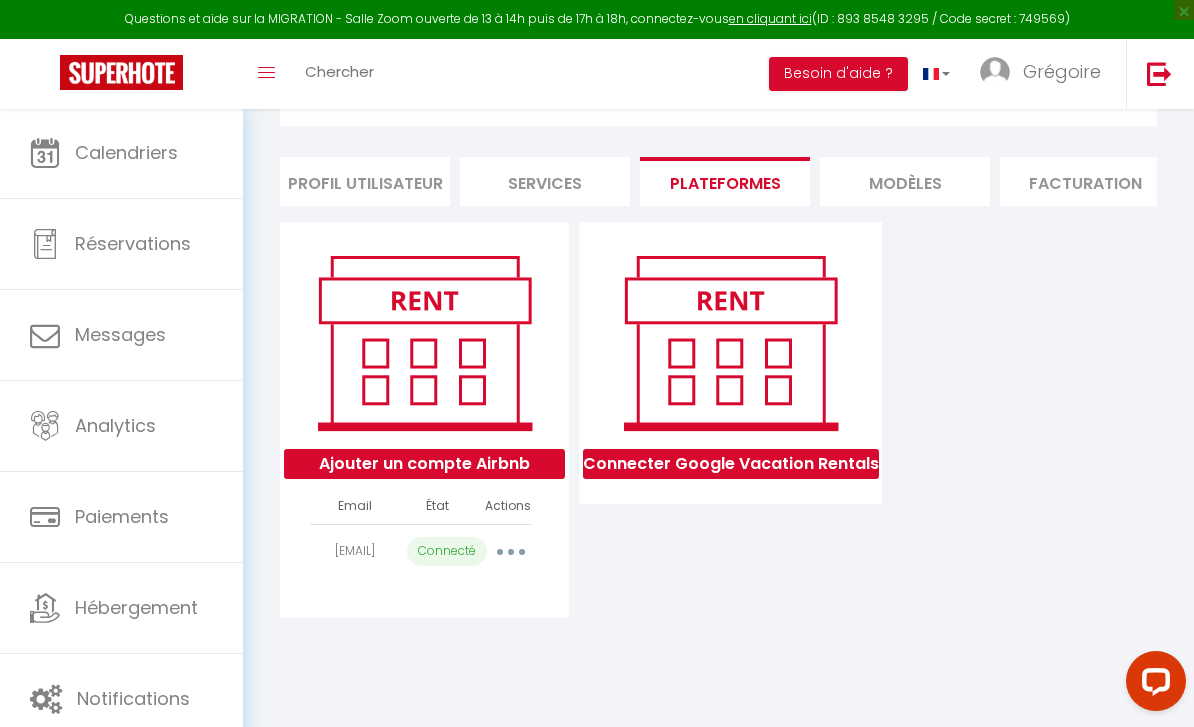 click at bounding box center [511, 552] 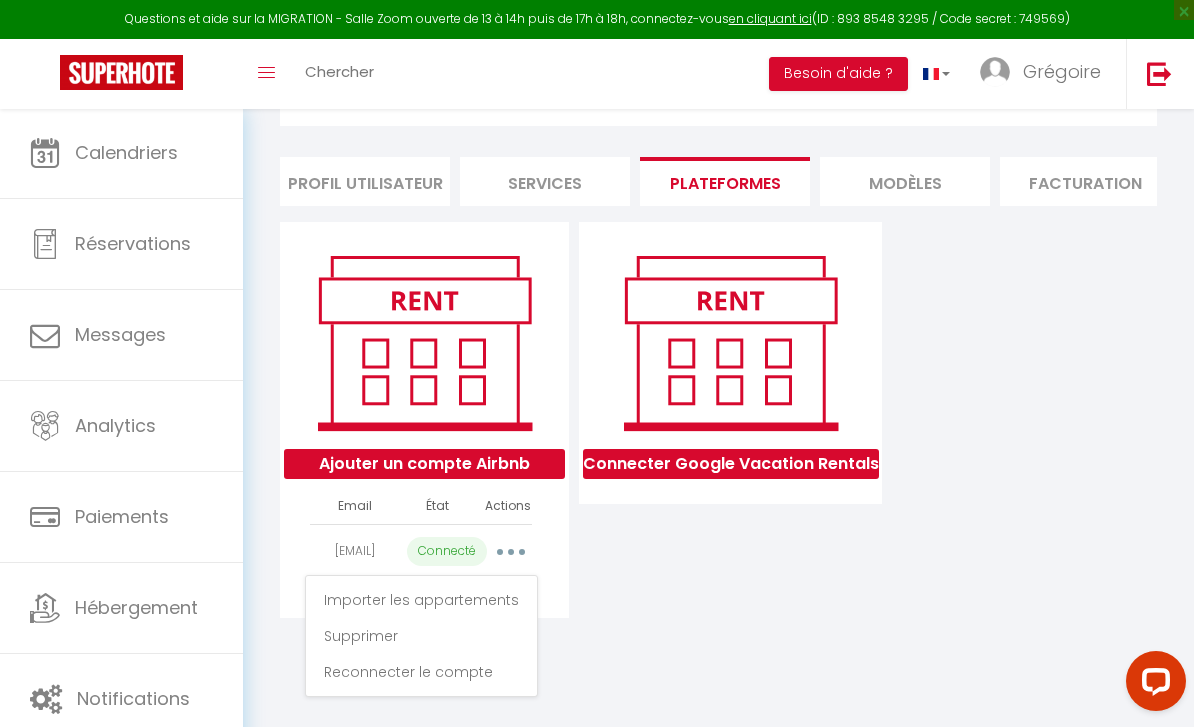 click on "Reconnecter le compte" at bounding box center [421, 672] 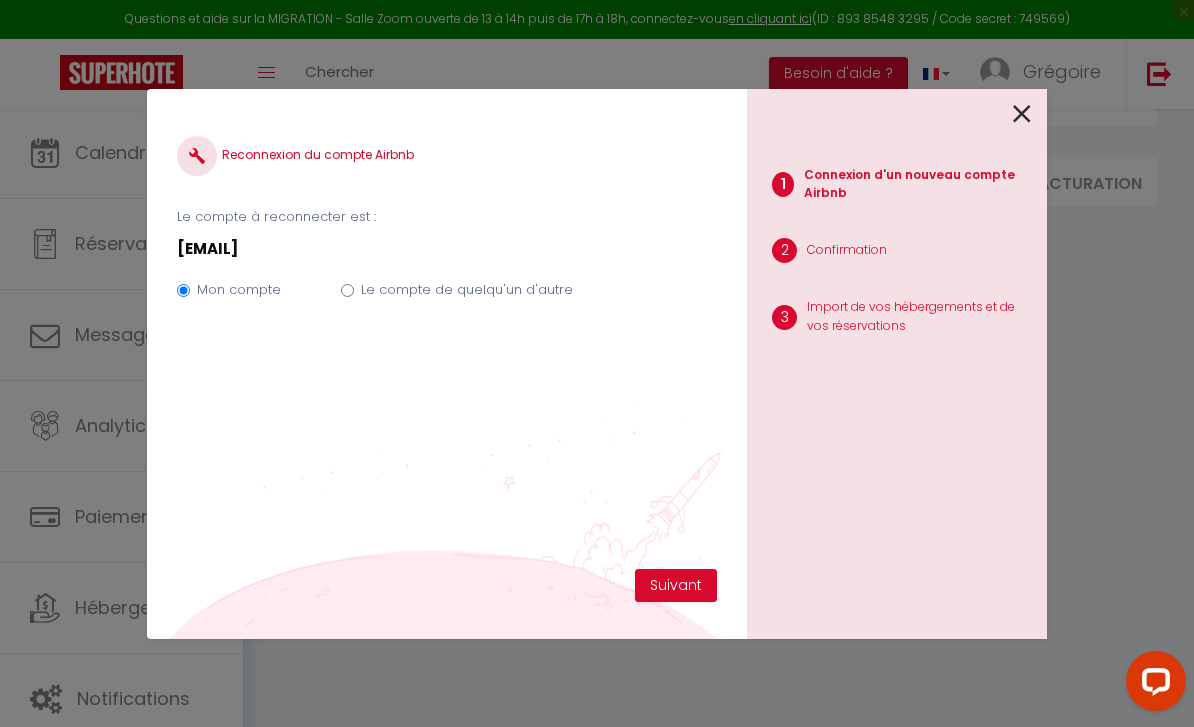 click on "Le compte de quelqu'un d'autre" at bounding box center (467, 290) 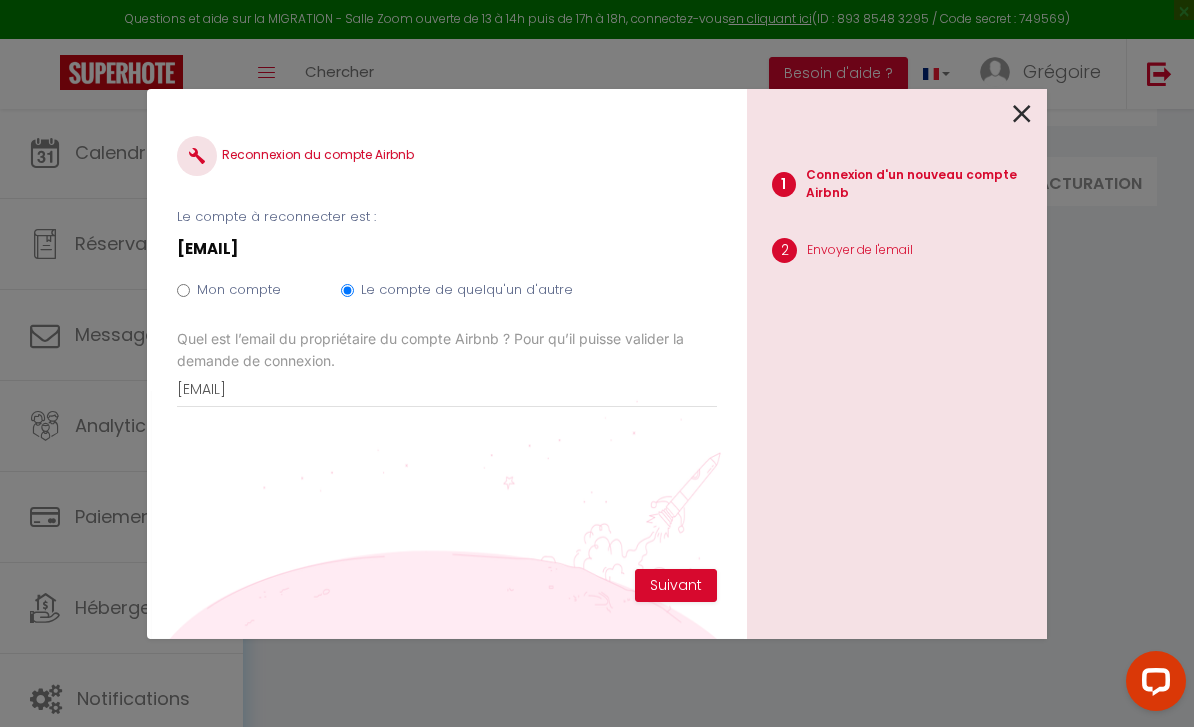click on "Mon compte" at bounding box center [183, 290] 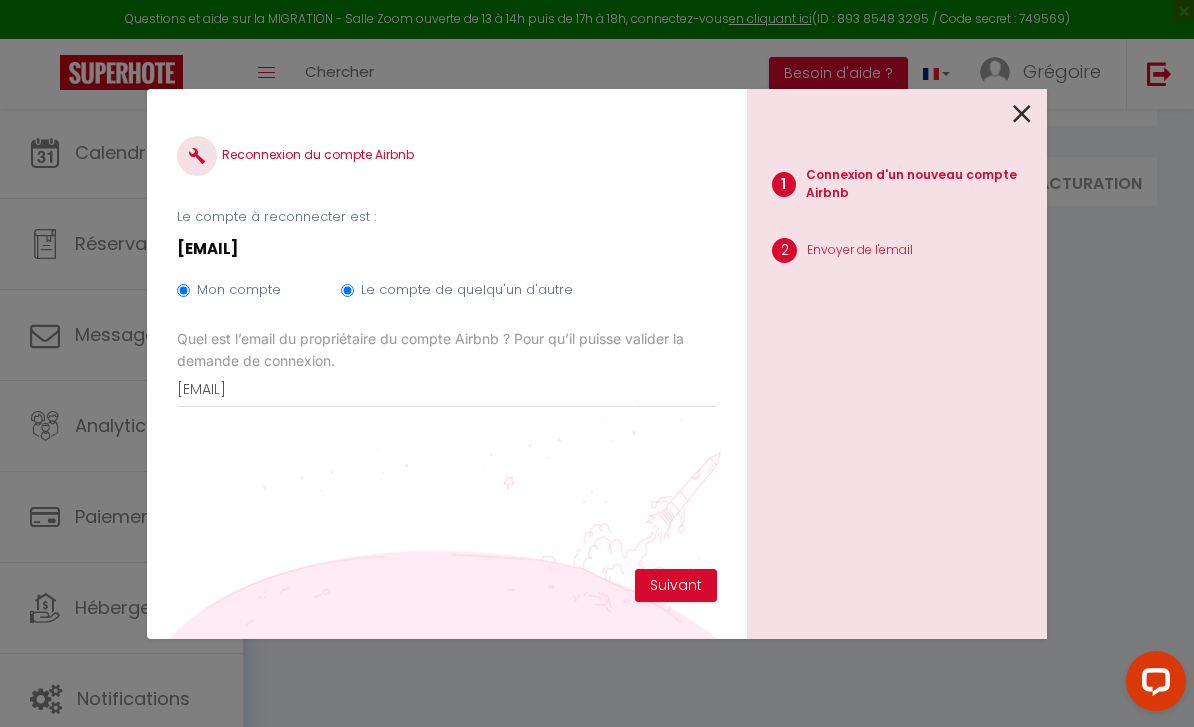 radio on "false" 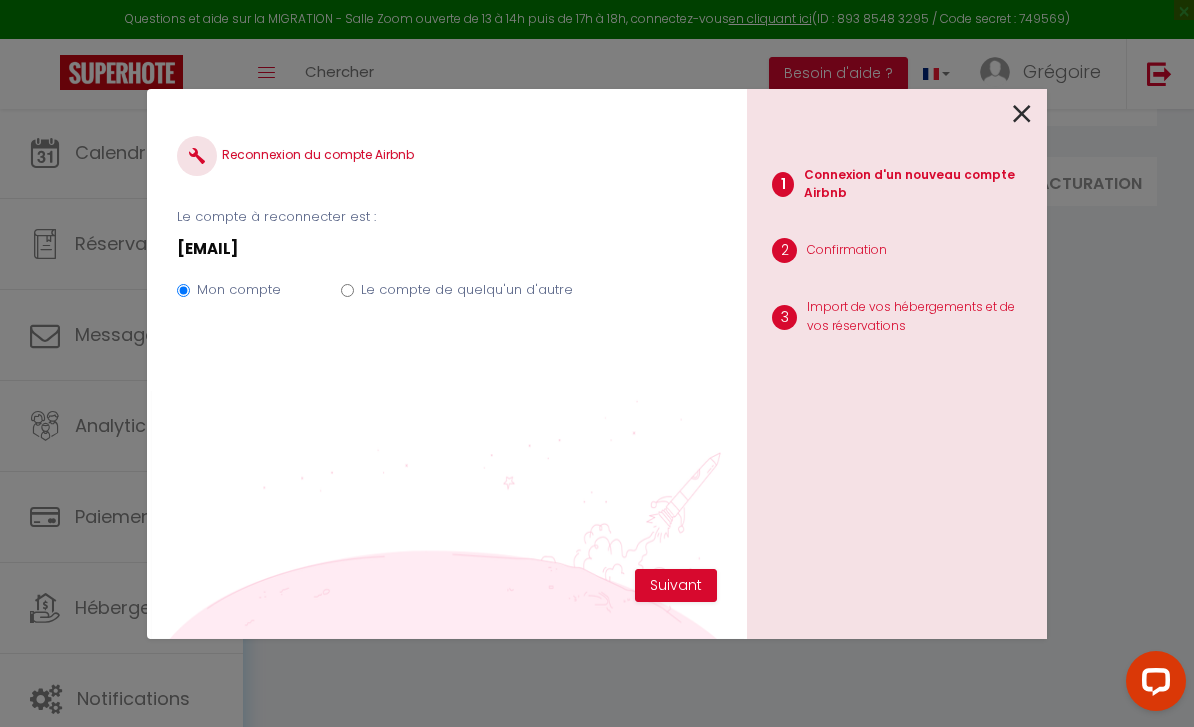 click on "Suivant" at bounding box center [676, 586] 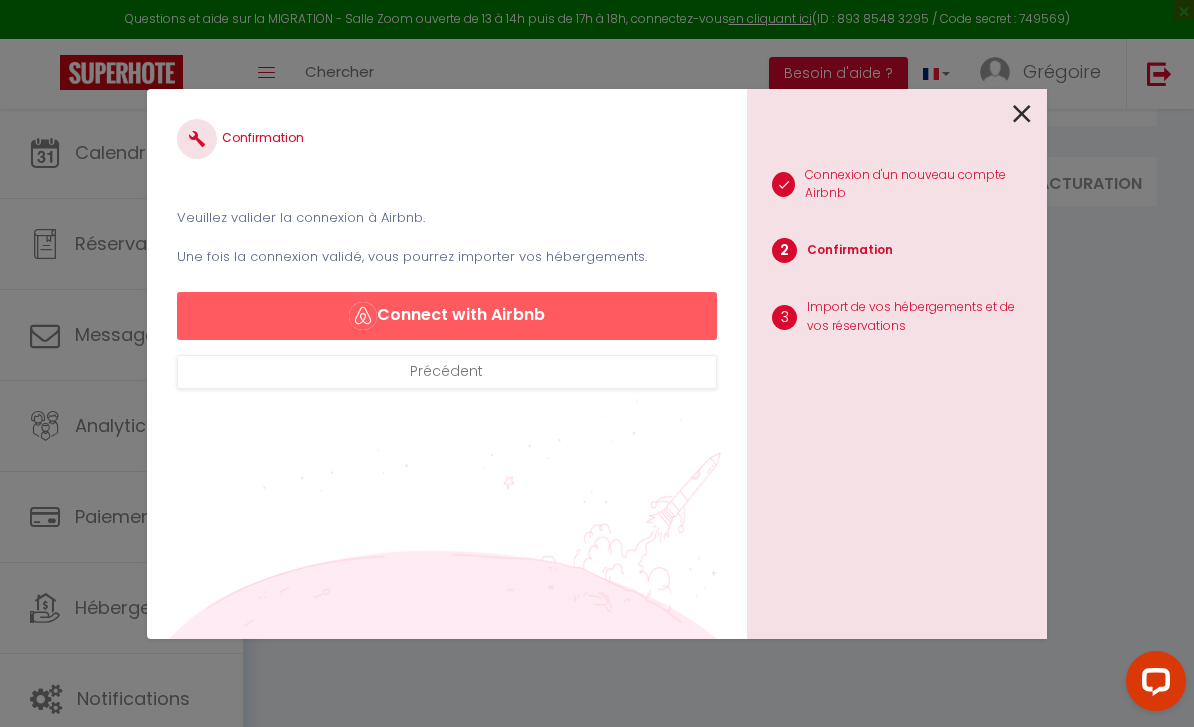 click on "Connect with Airbnb" at bounding box center [447, 316] 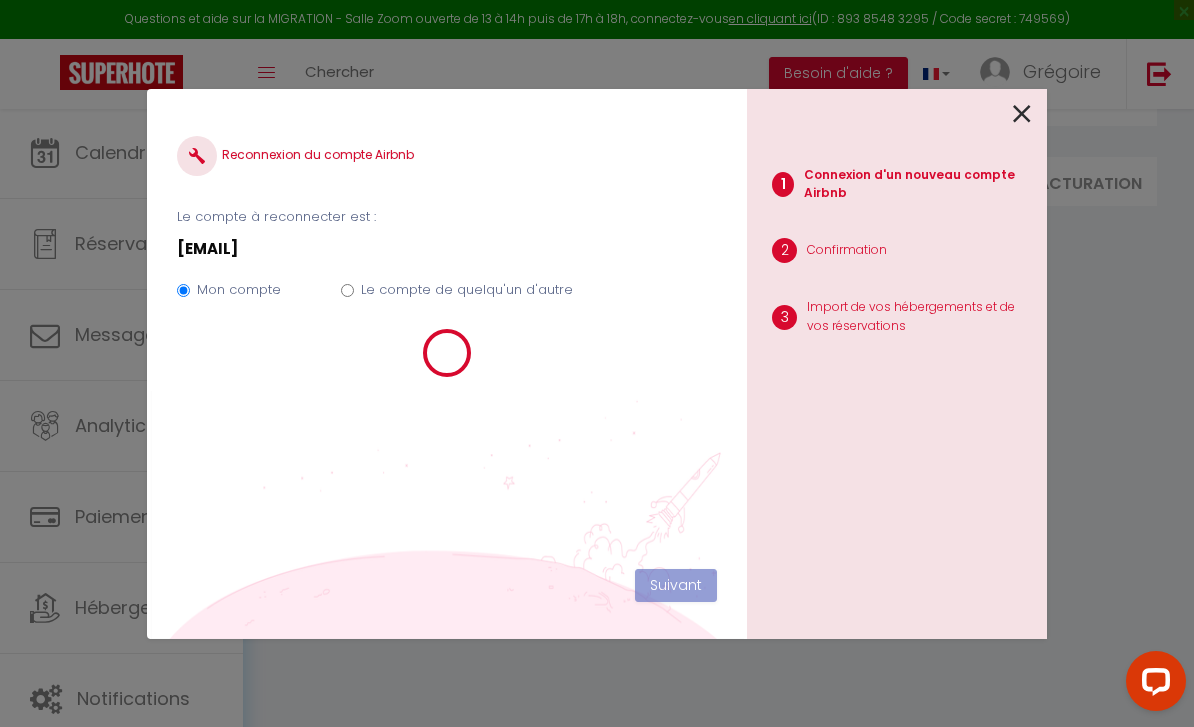 click at bounding box center (1022, 114) 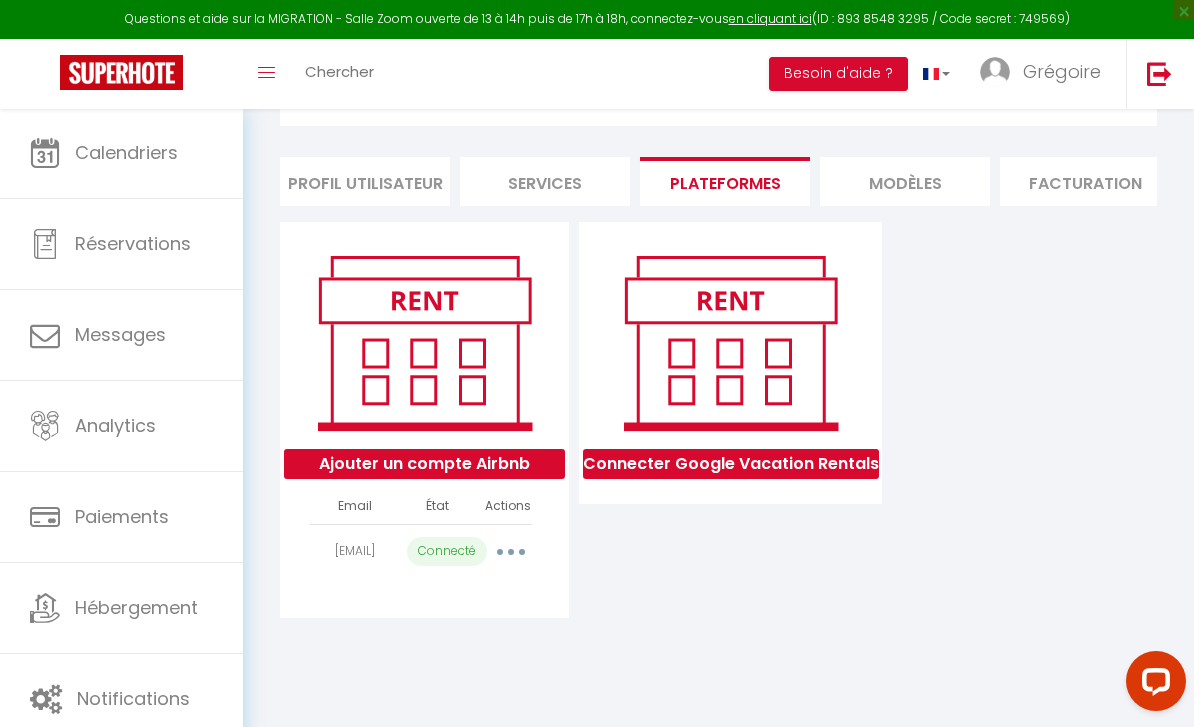 click at bounding box center [511, 552] 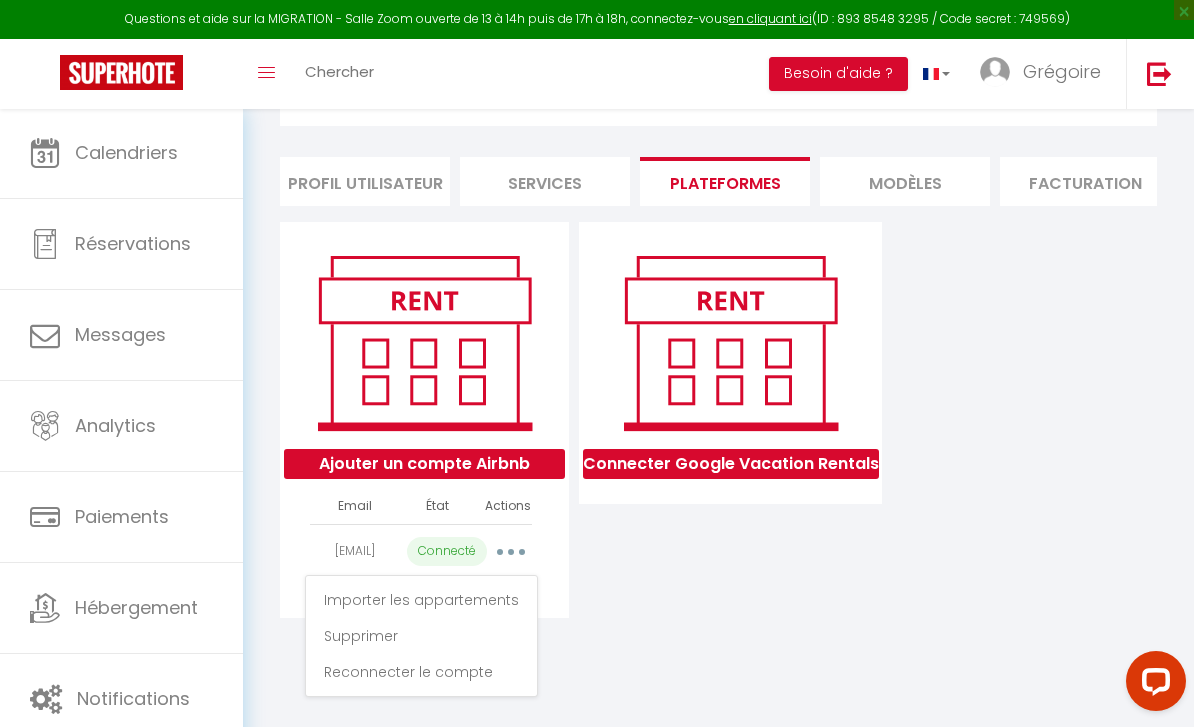 click on "Reconnecter le compte" at bounding box center (421, 672) 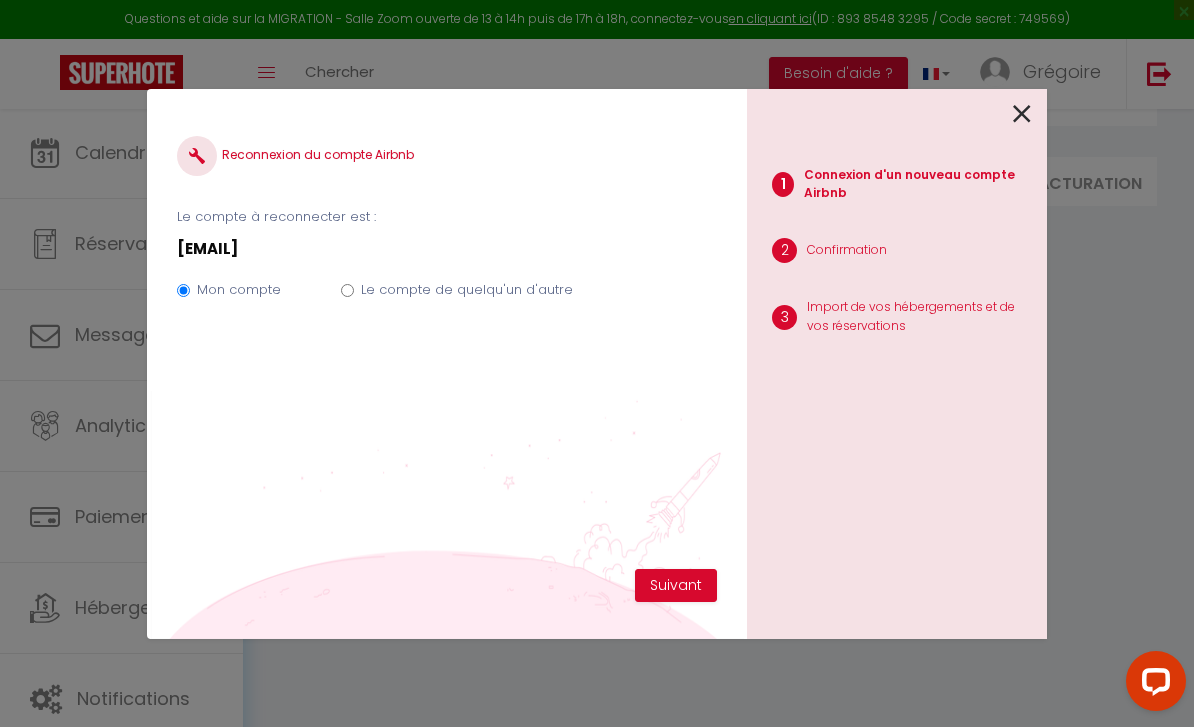 click on "Suivant" at bounding box center [676, 586] 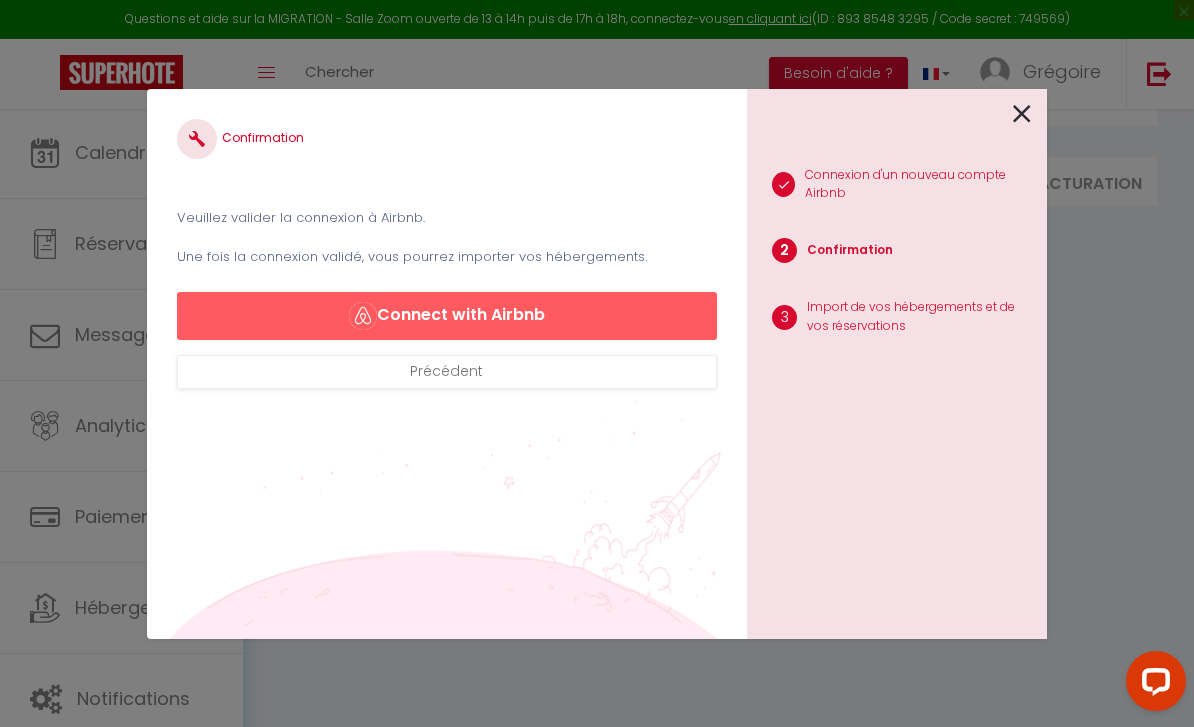 click on "Connect with Airbnb" at bounding box center (447, 316) 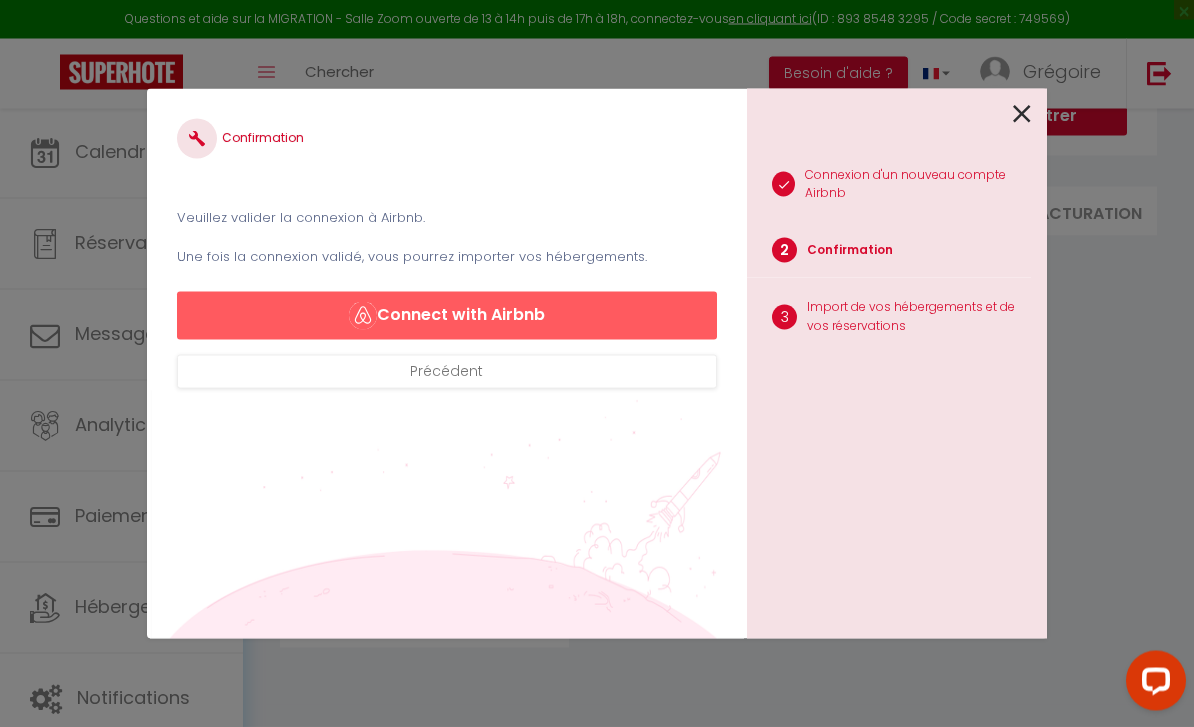 scroll, scrollTop: 74, scrollLeft: 0, axis: vertical 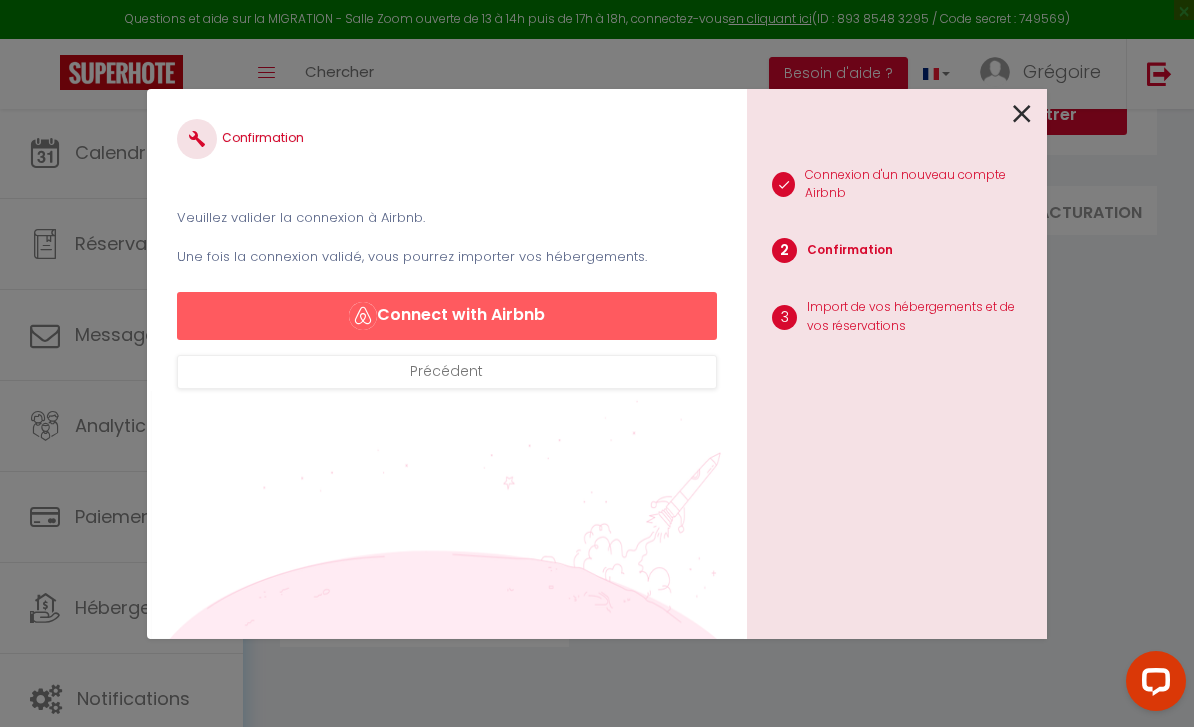 click on "Connect with Airbnb" at bounding box center [447, 316] 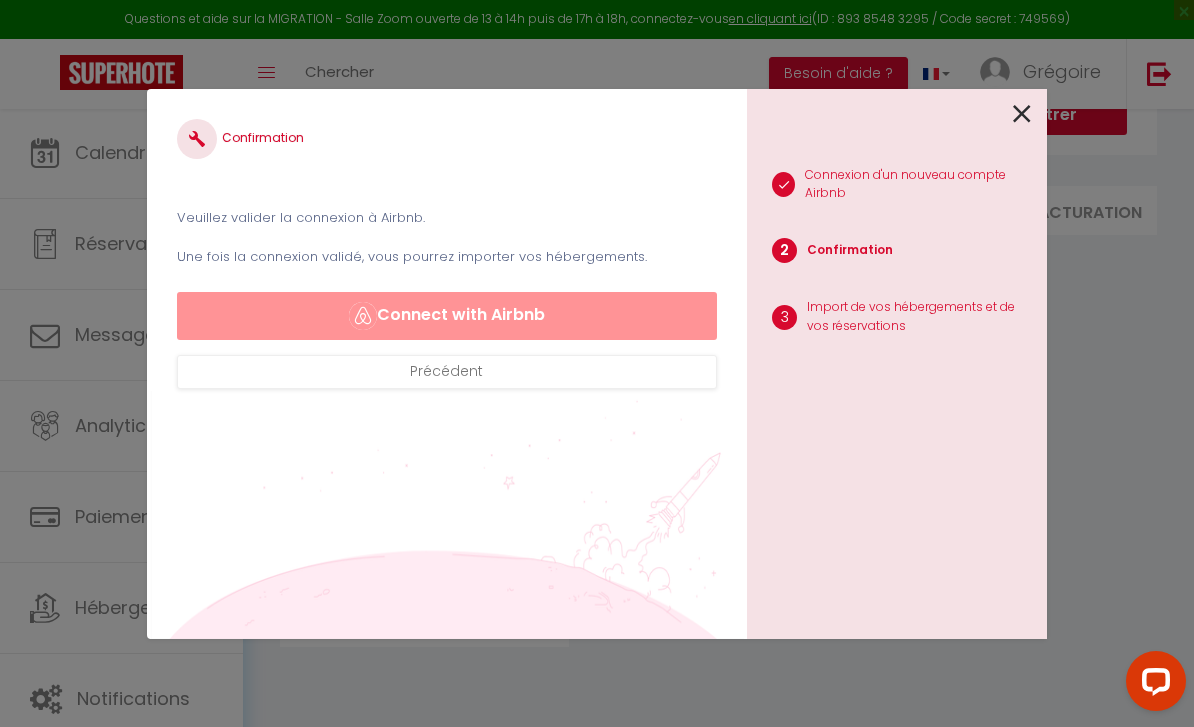 click on "Connect with Airbnb" at bounding box center (447, 316) 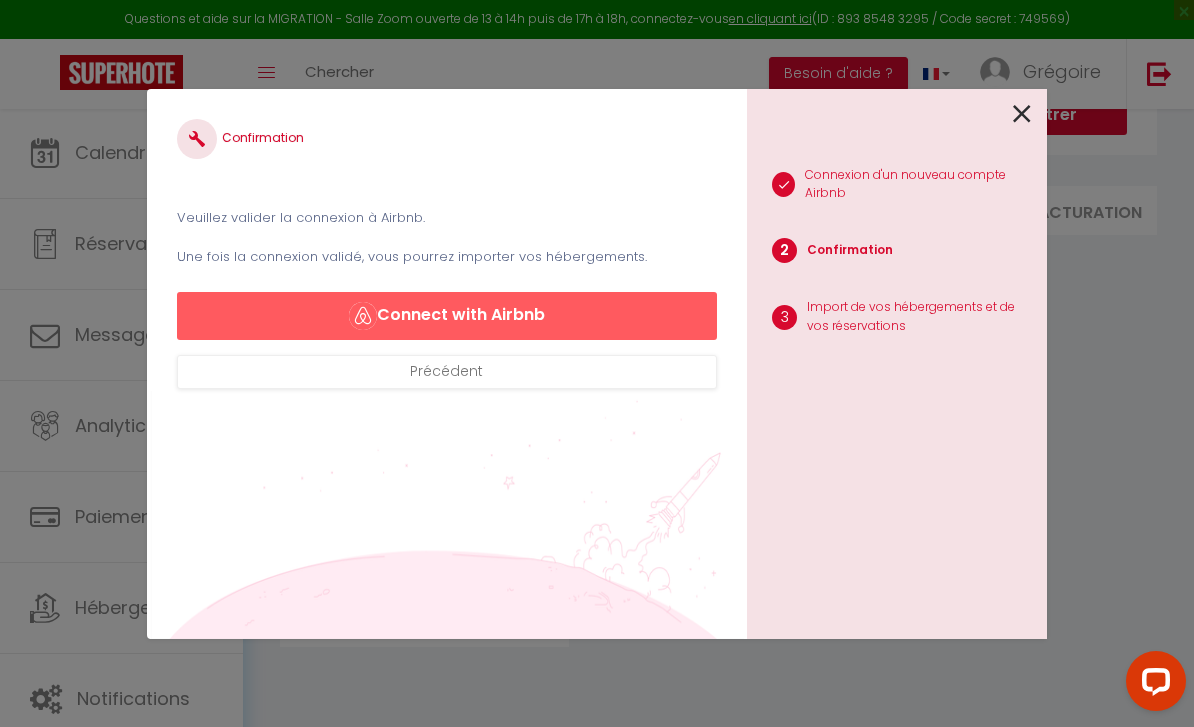 scroll, scrollTop: 108, scrollLeft: 0, axis: vertical 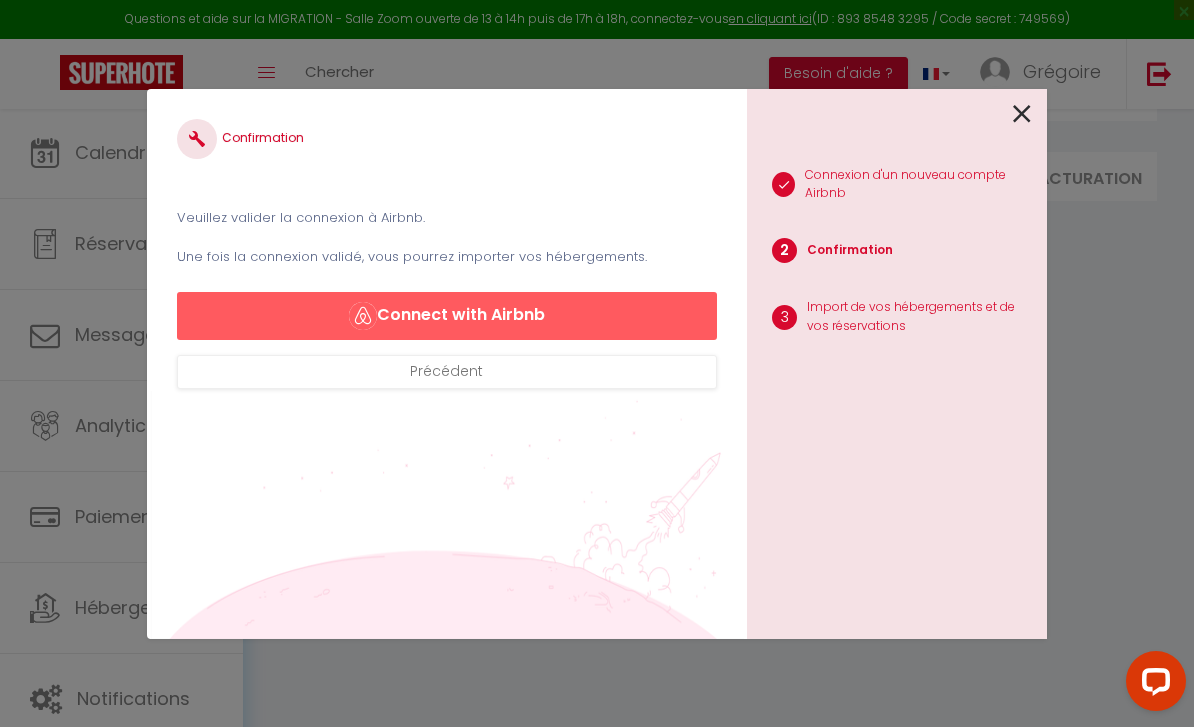 click at bounding box center (1022, 114) 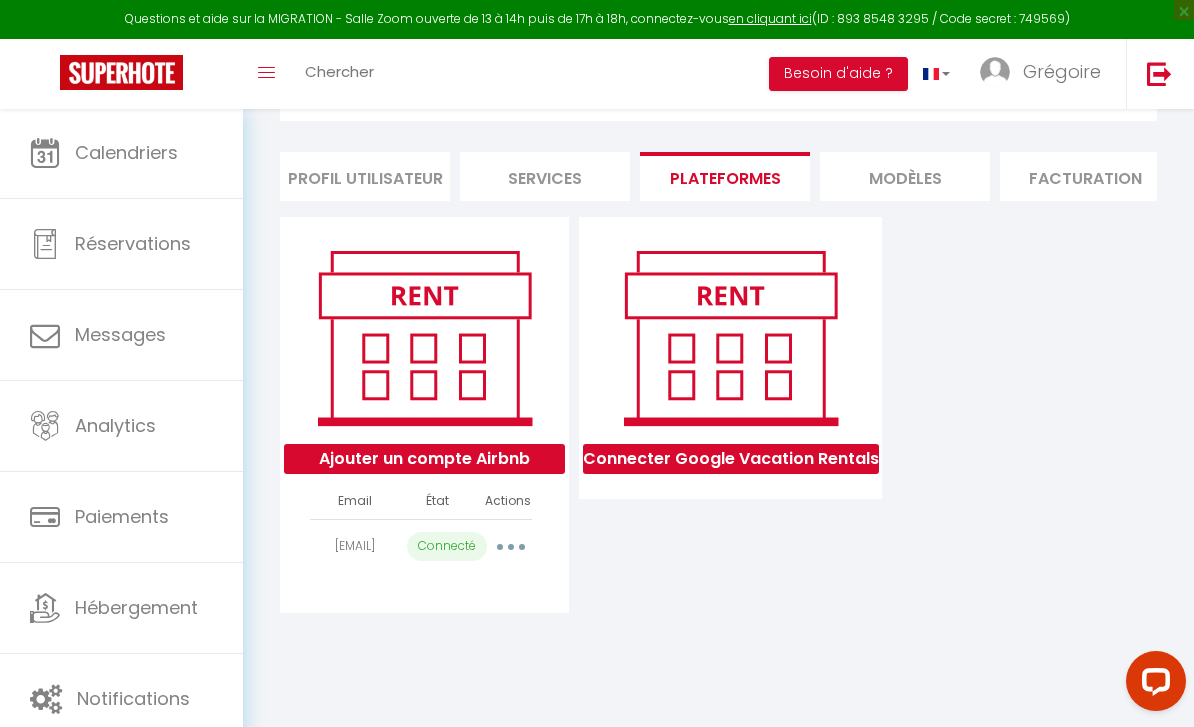 click on "MODÈLES" at bounding box center [905, 176] 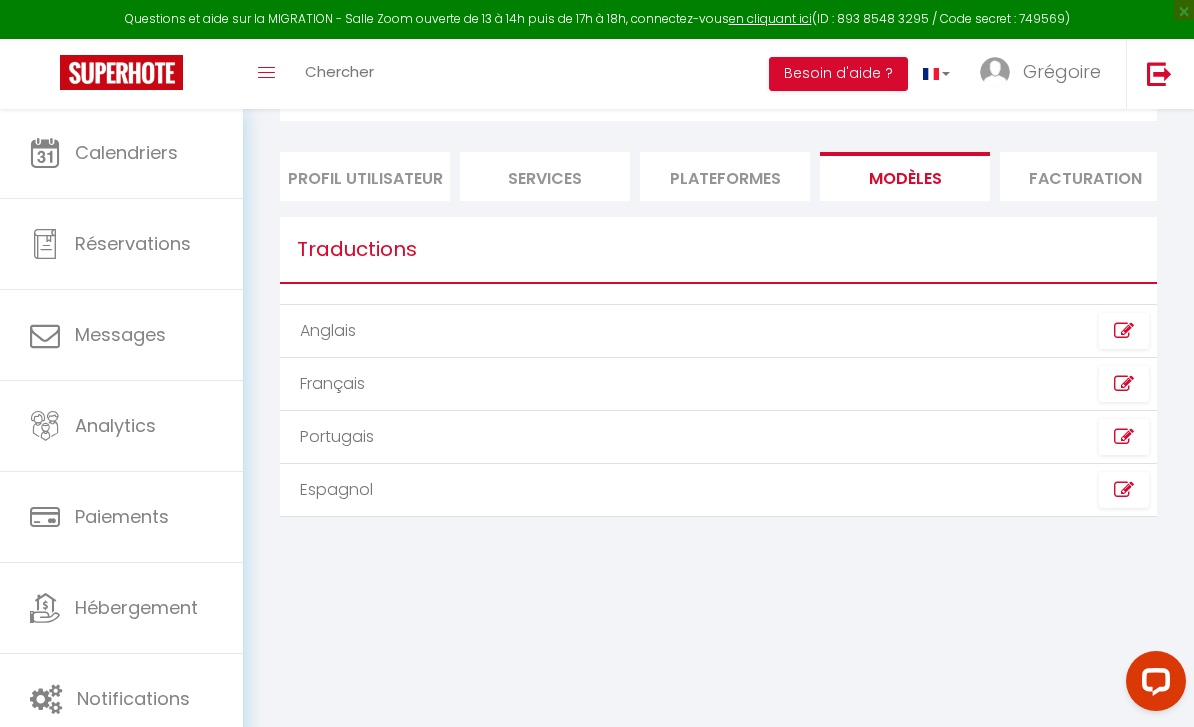 click on "Plateformes" at bounding box center (725, 176) 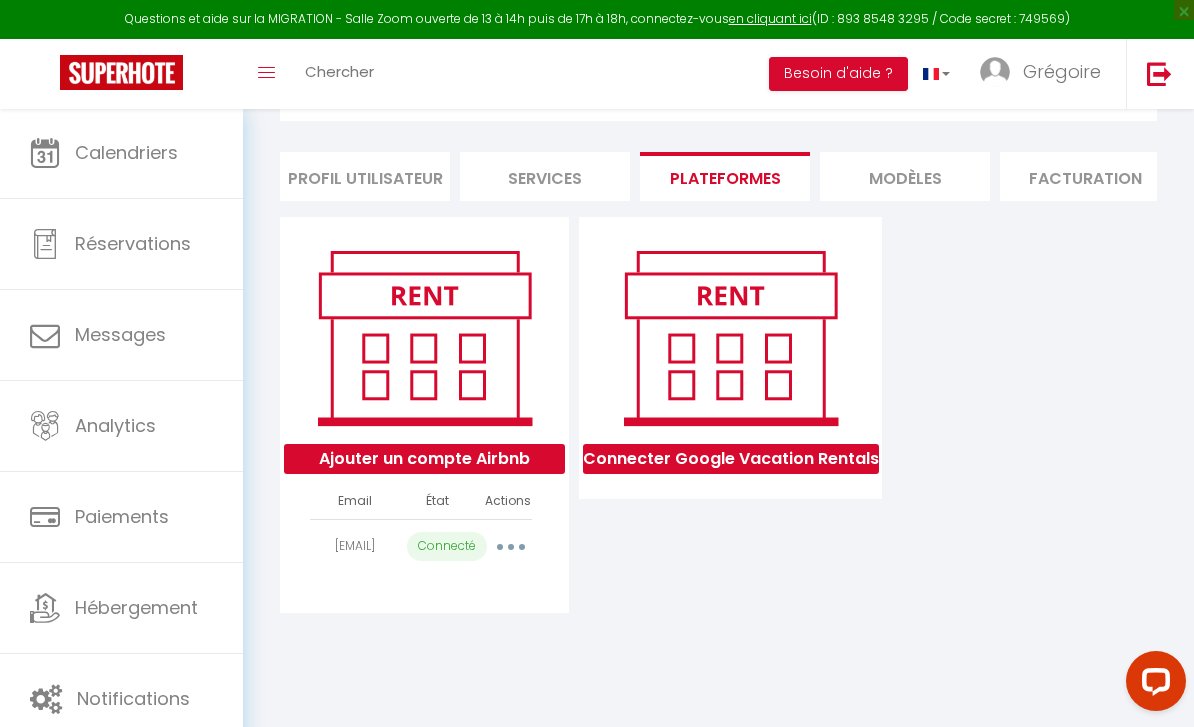 click on "Services" at bounding box center [545, 176] 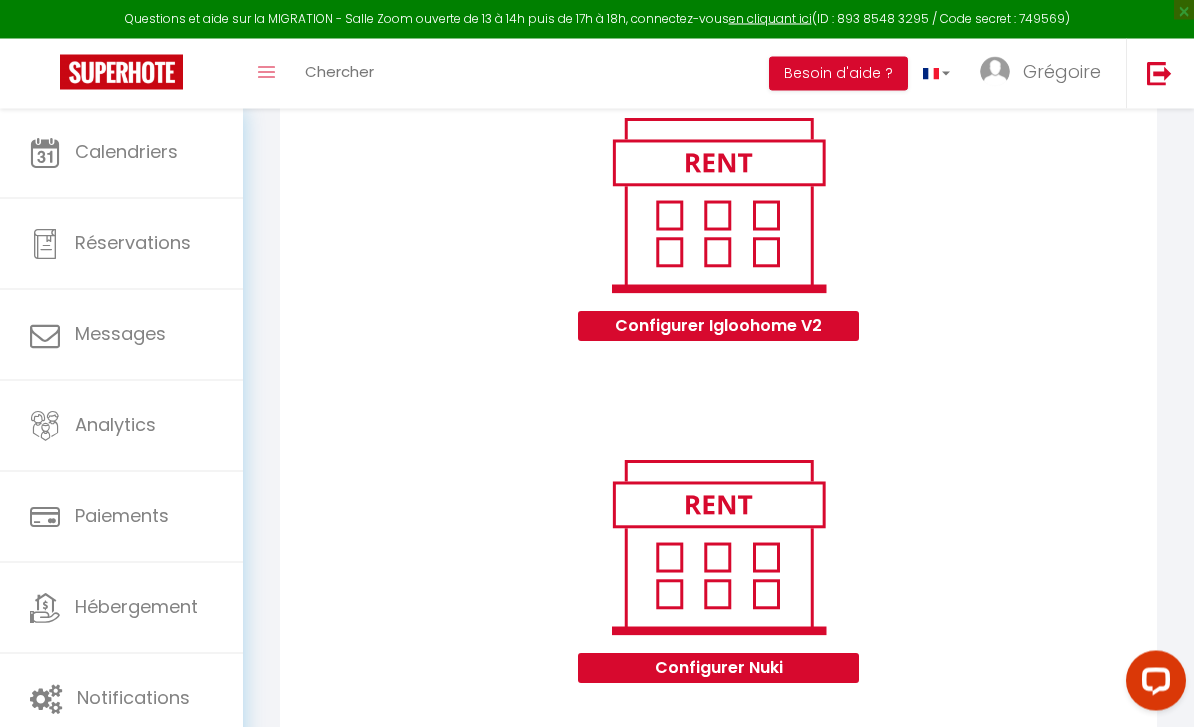 scroll, scrollTop: 1994, scrollLeft: 0, axis: vertical 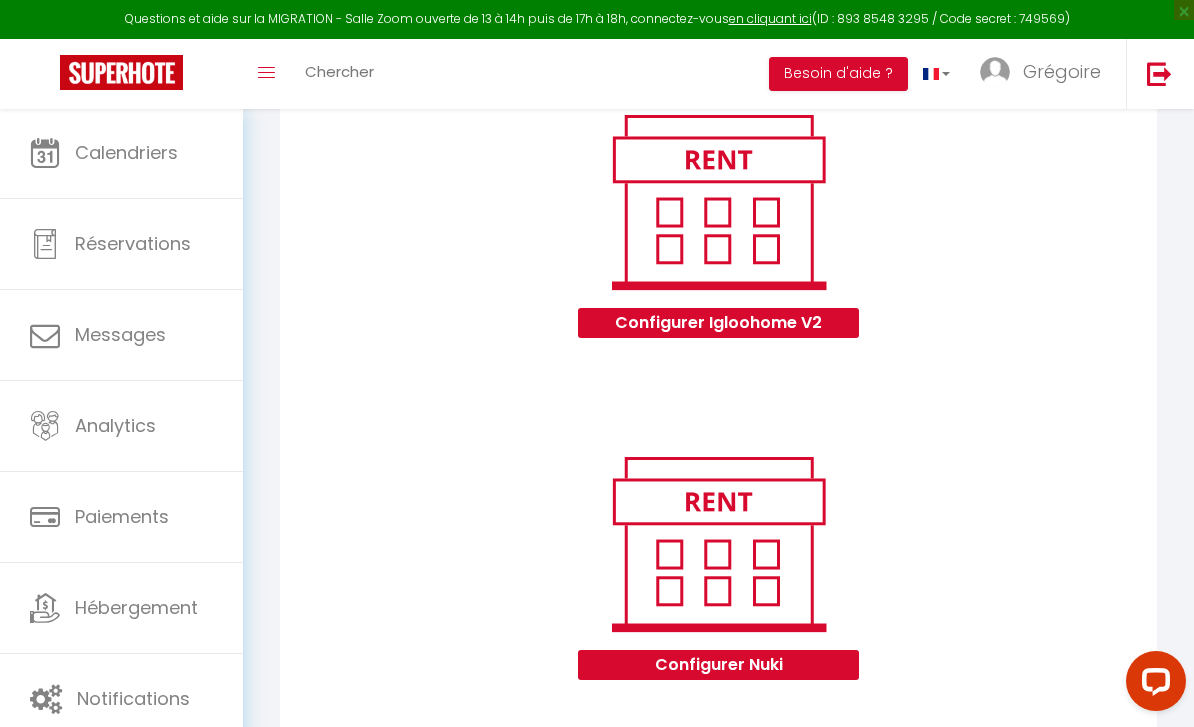 click on "Configurer Nuki" at bounding box center [718, 665] 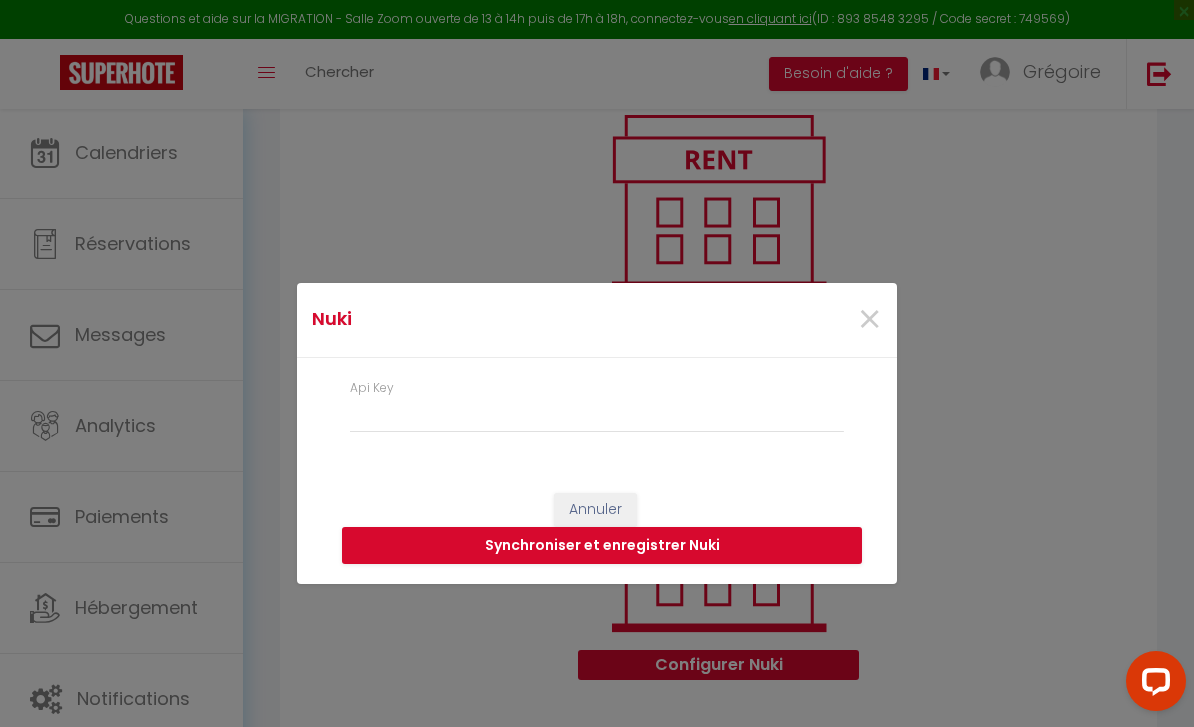 click on "×" at bounding box center (869, 320) 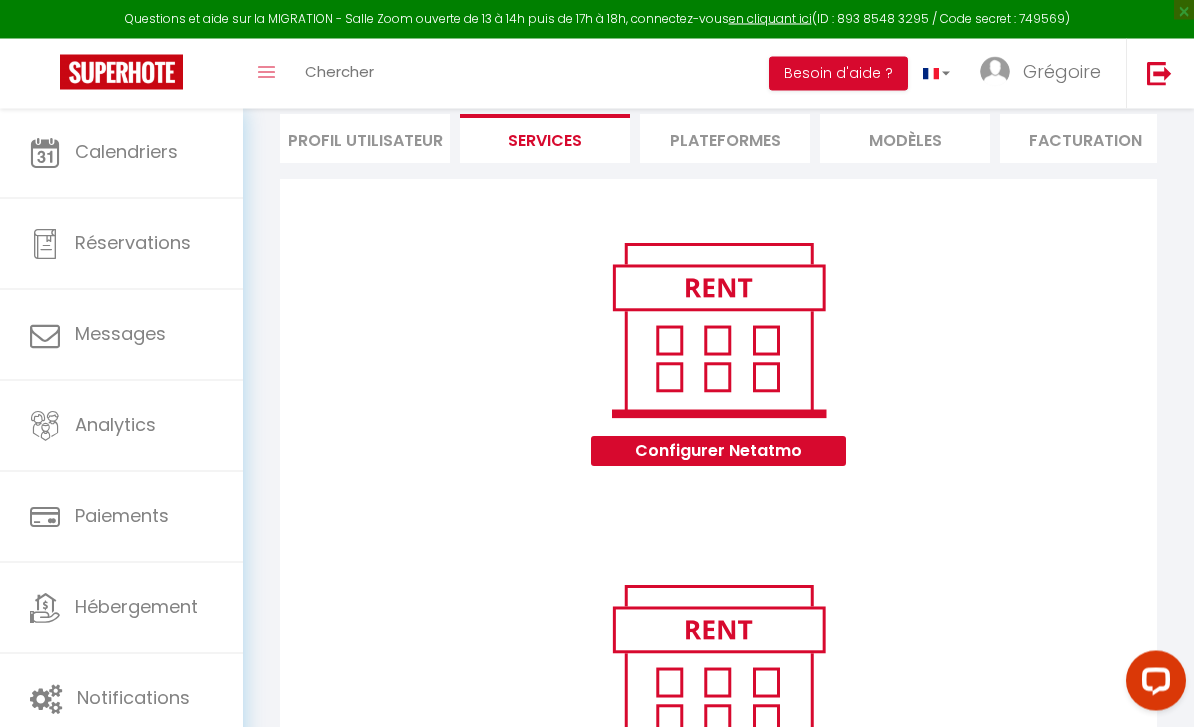 scroll, scrollTop: 0, scrollLeft: 0, axis: both 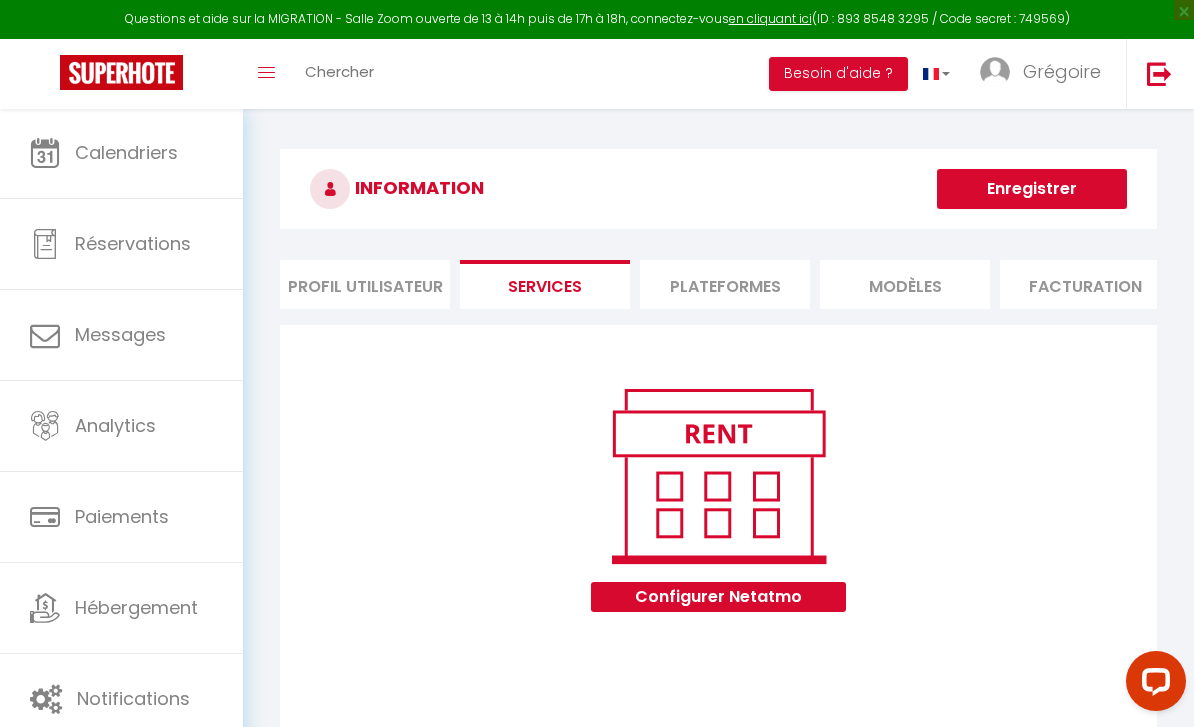 click on "Plateformes" at bounding box center (725, 284) 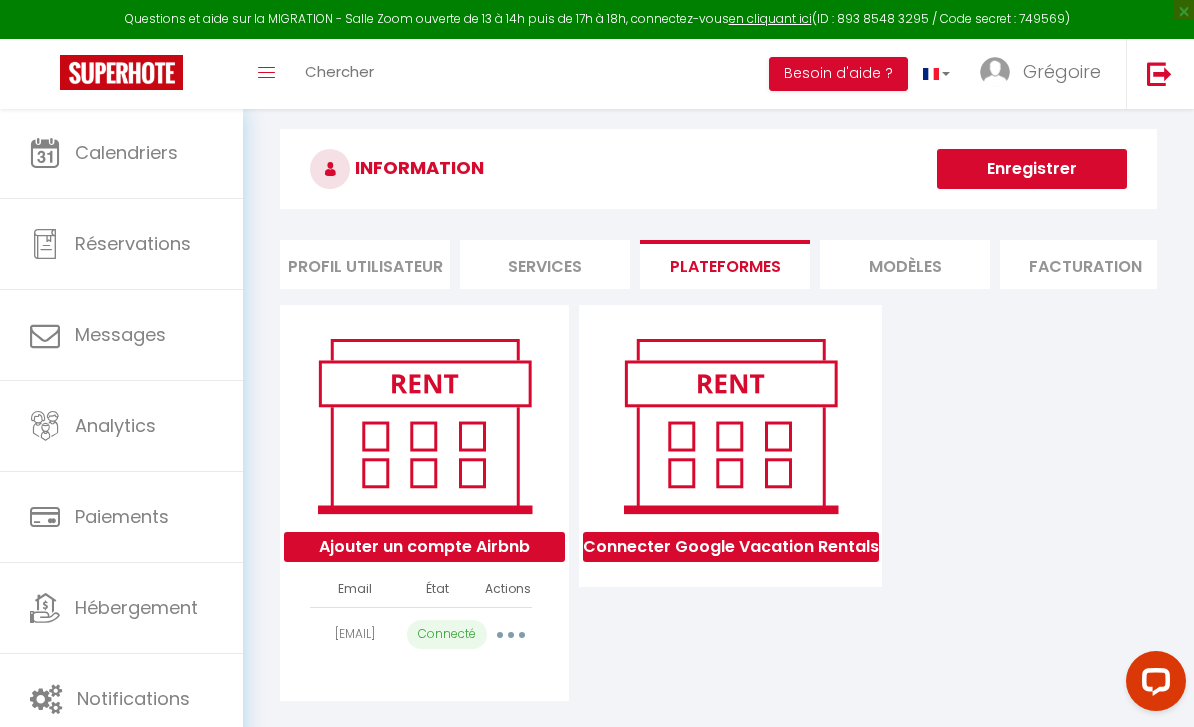 scroll, scrollTop: 43, scrollLeft: 0, axis: vertical 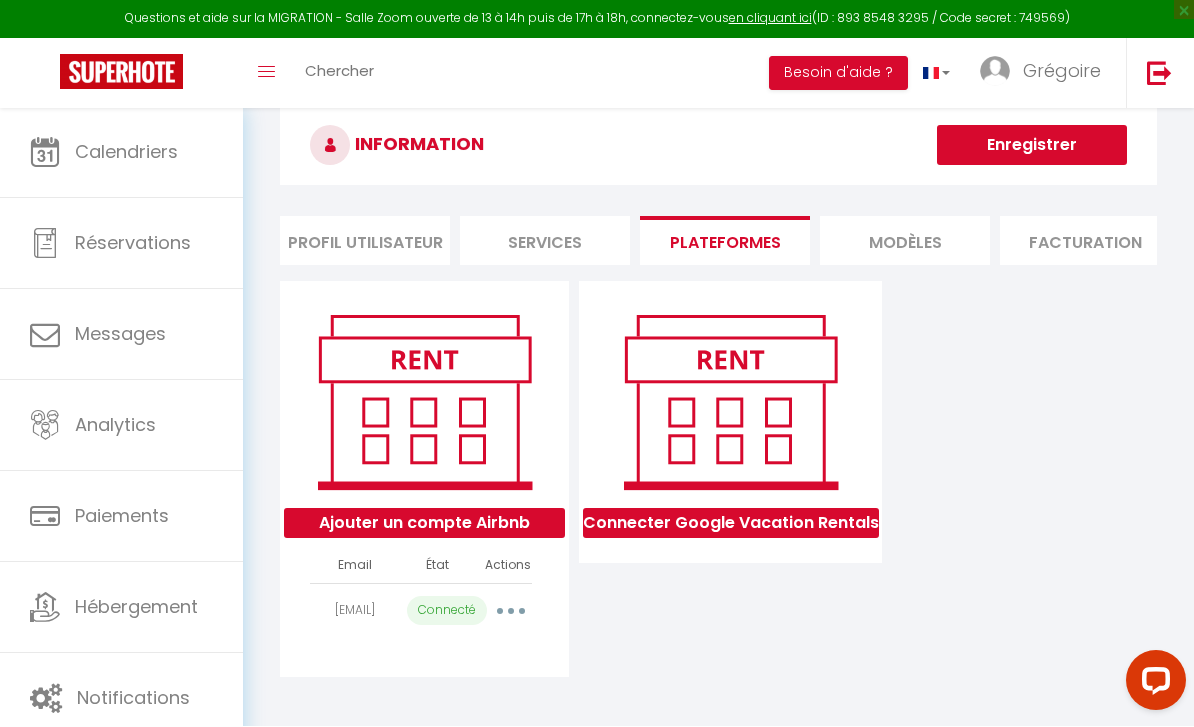 click on "Services" at bounding box center [545, 241] 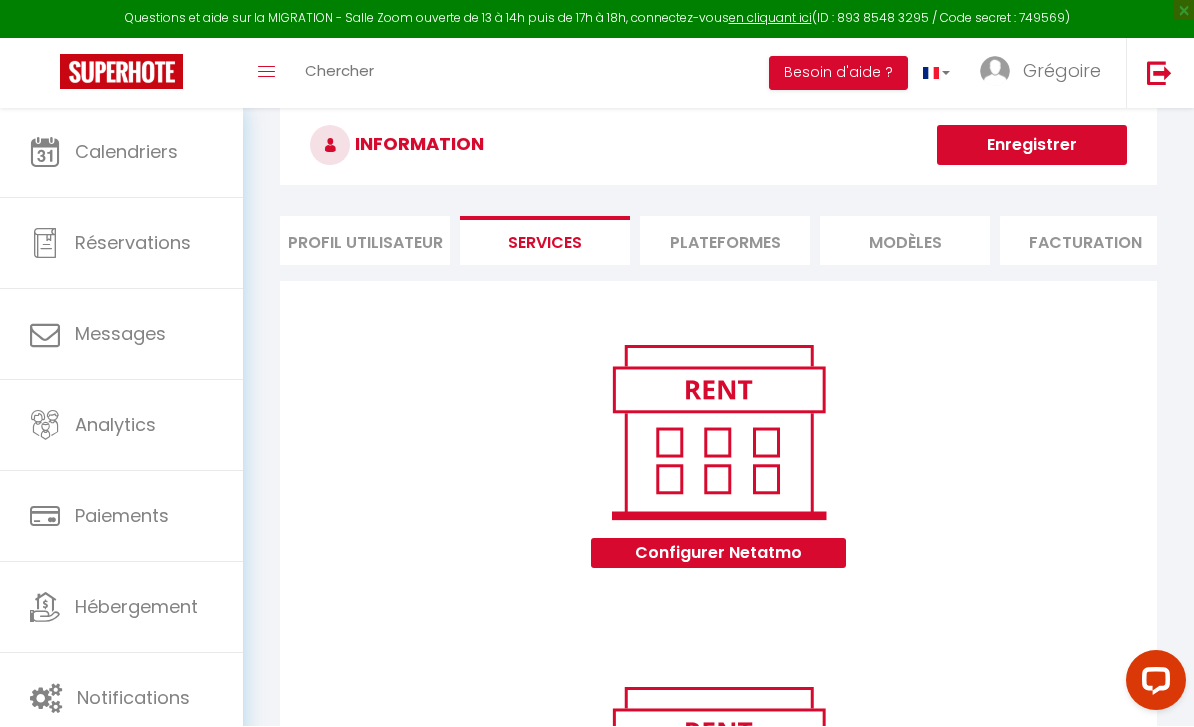 scroll, scrollTop: 44, scrollLeft: 0, axis: vertical 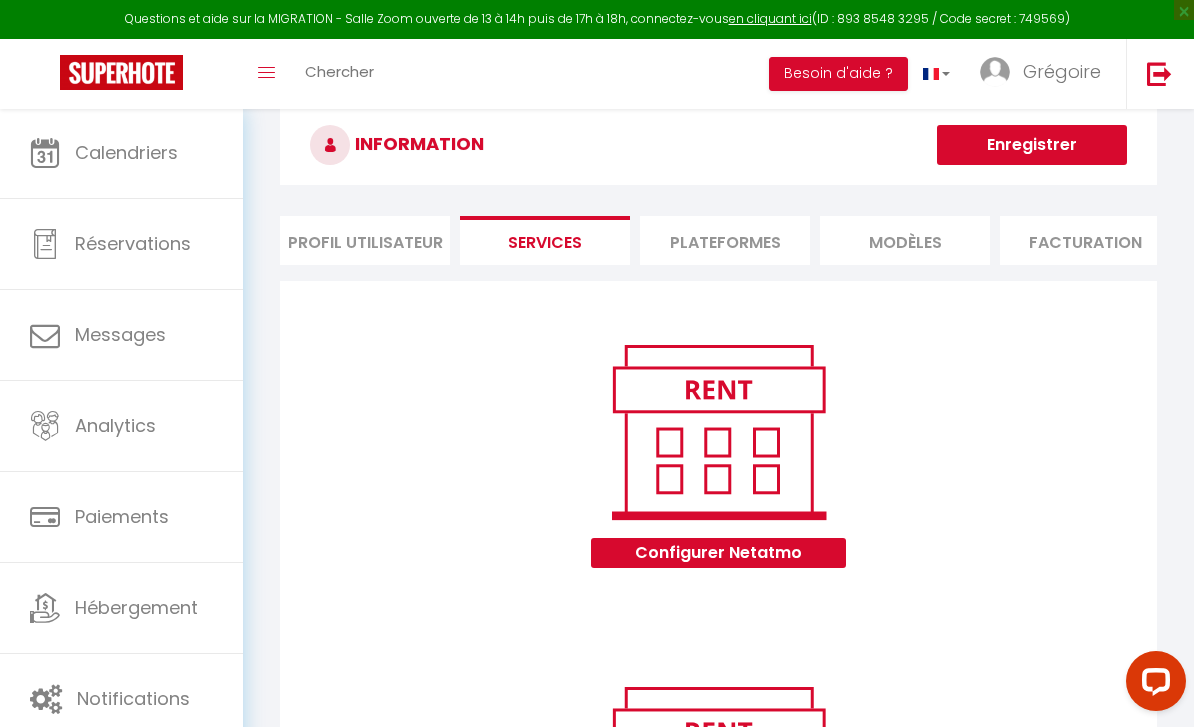 click on "Plateformes" at bounding box center [725, 240] 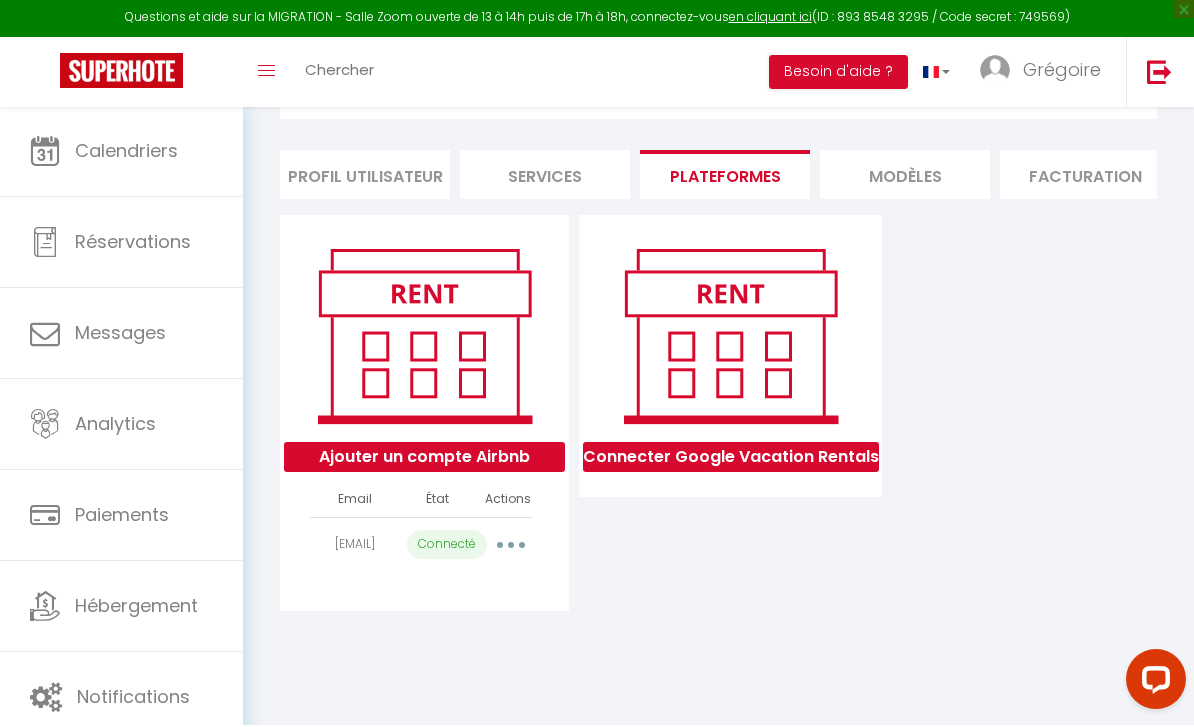 scroll, scrollTop: 0, scrollLeft: 0, axis: both 